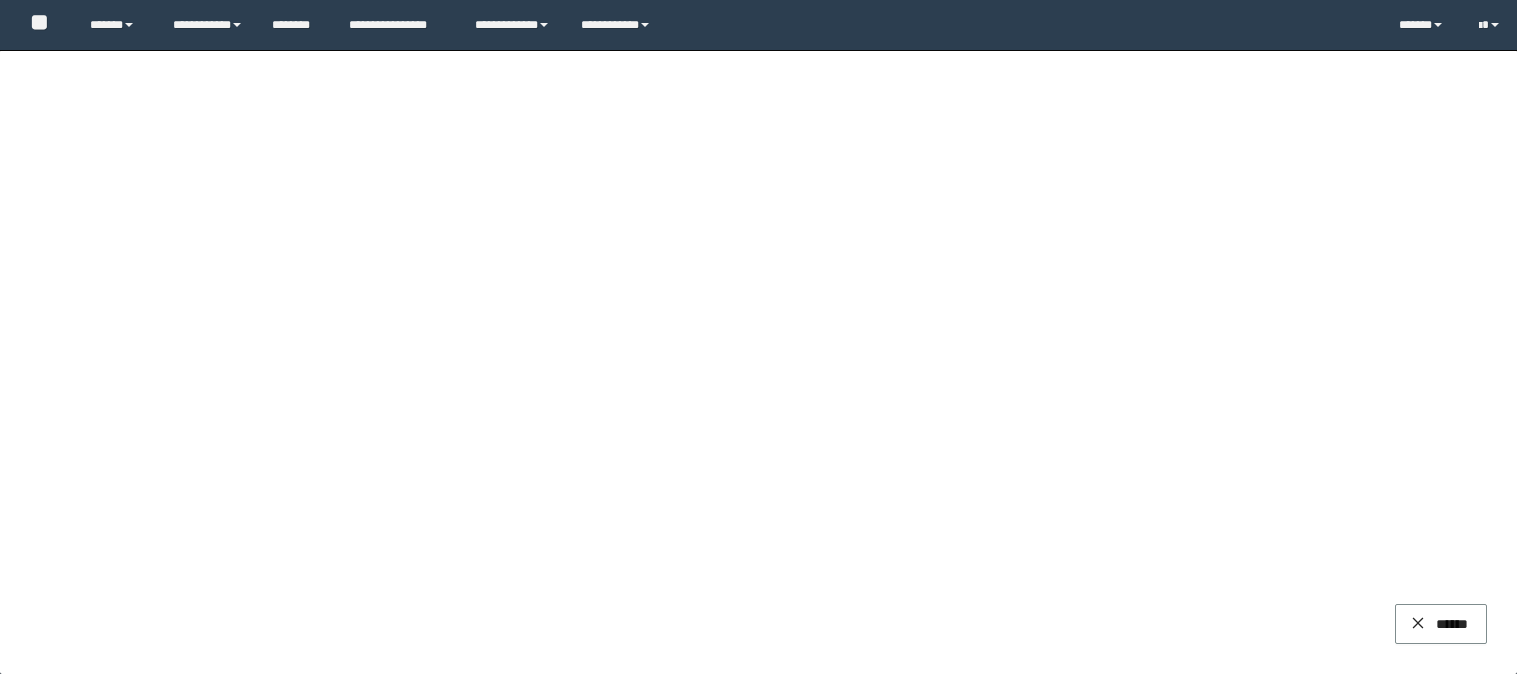 scroll, scrollTop: 0, scrollLeft: 0, axis: both 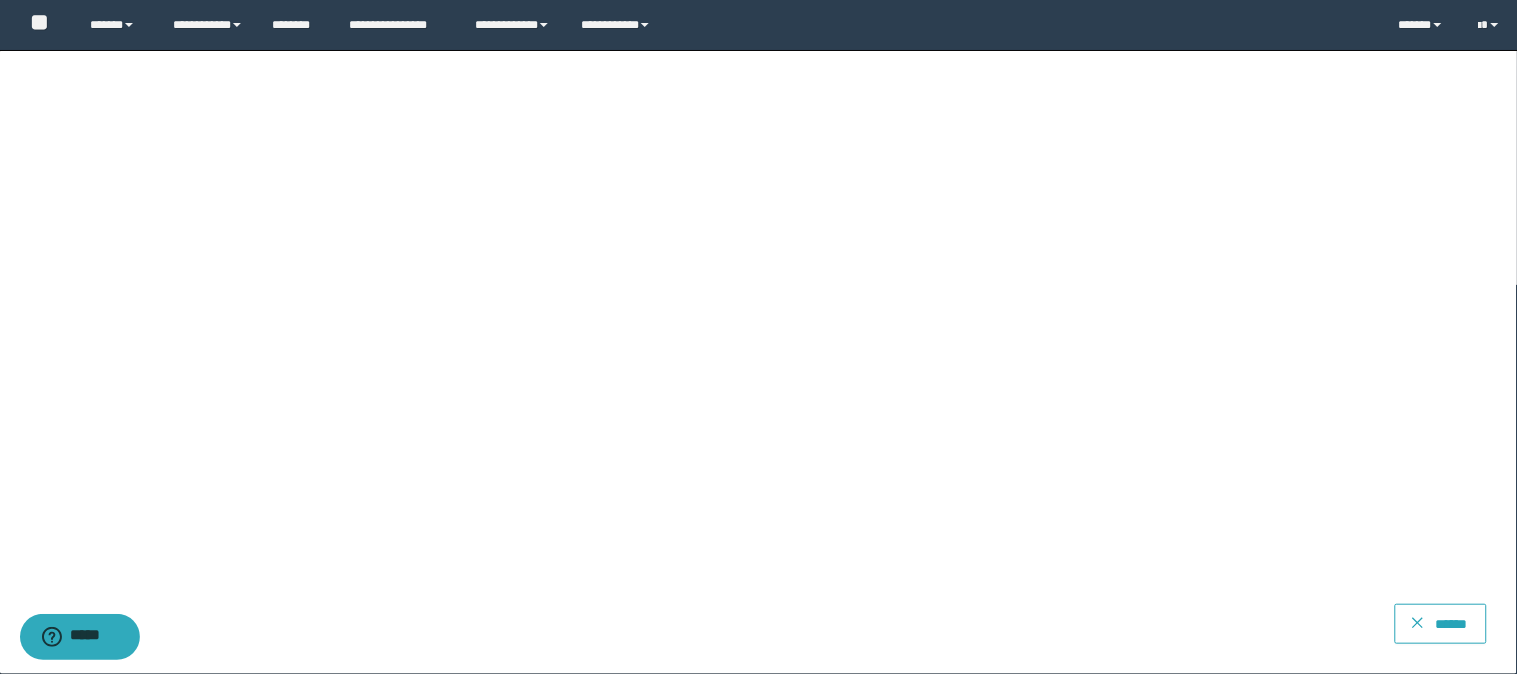 click on "******" at bounding box center (1452, 624) 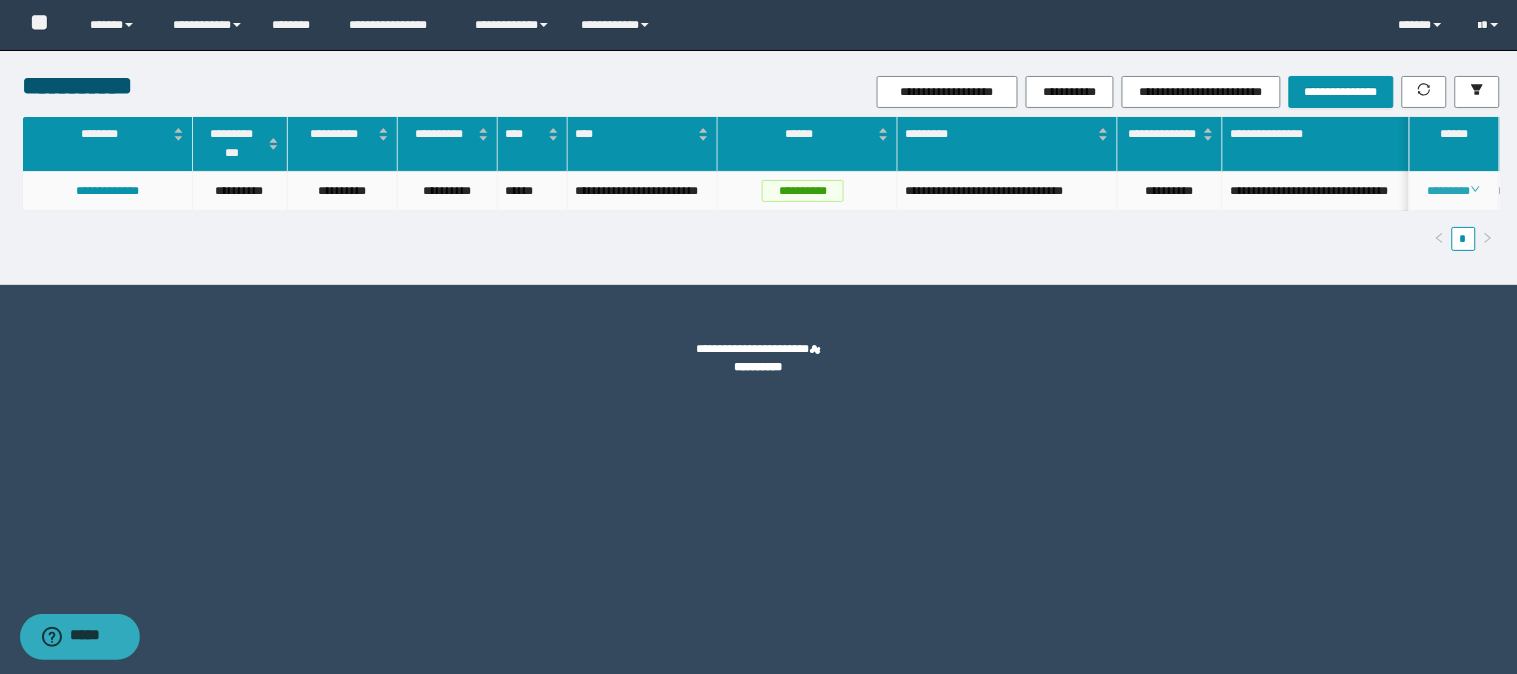 click on "********" at bounding box center (1454, 191) 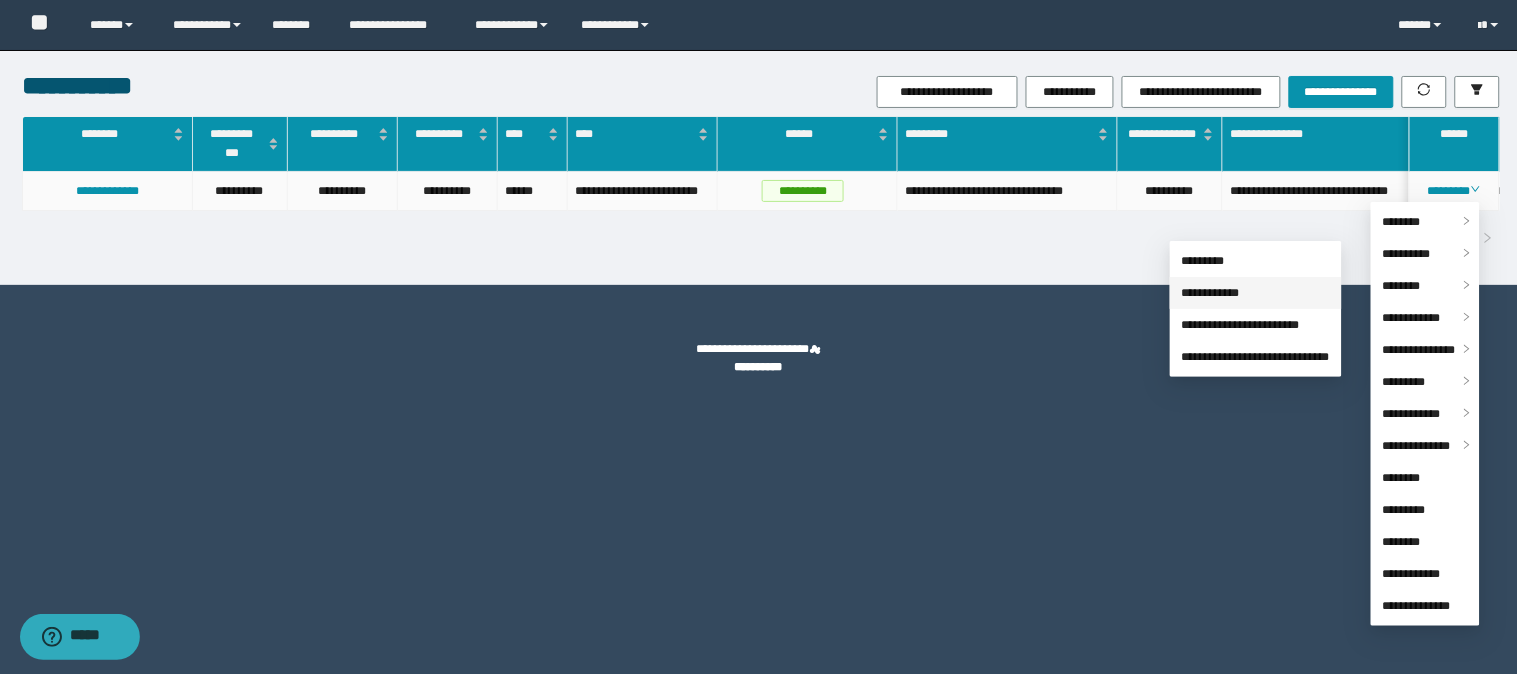 click on "**********" at bounding box center [1211, 293] 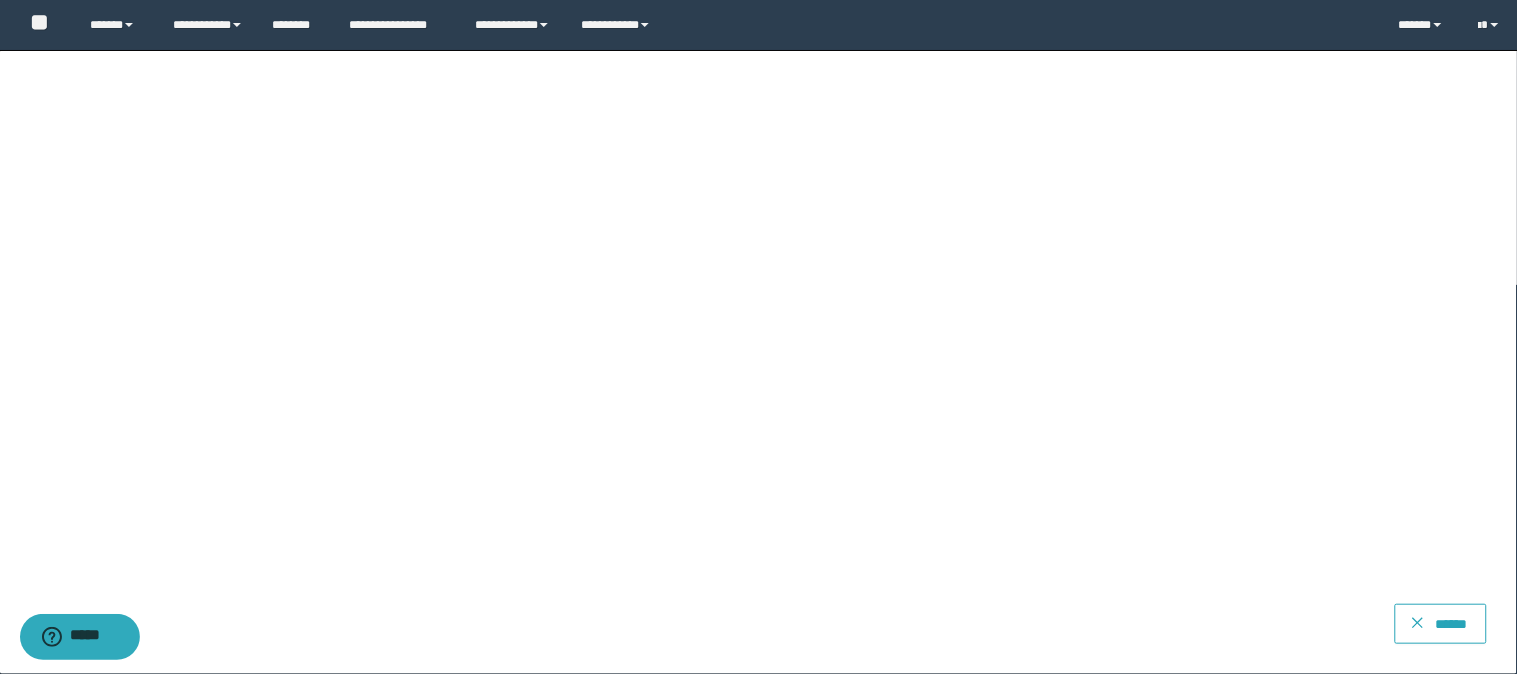 click on "******" at bounding box center (1452, 624) 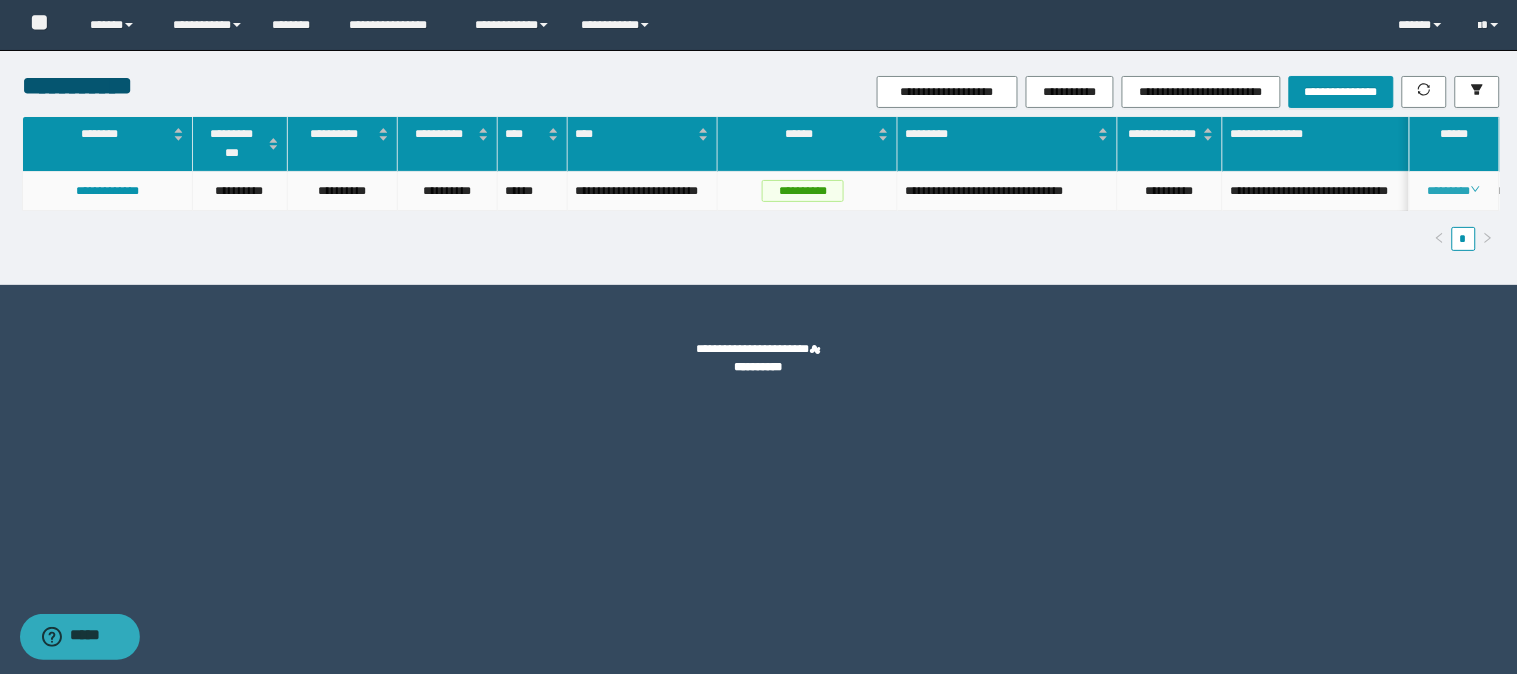 click on "********" at bounding box center [1454, 191] 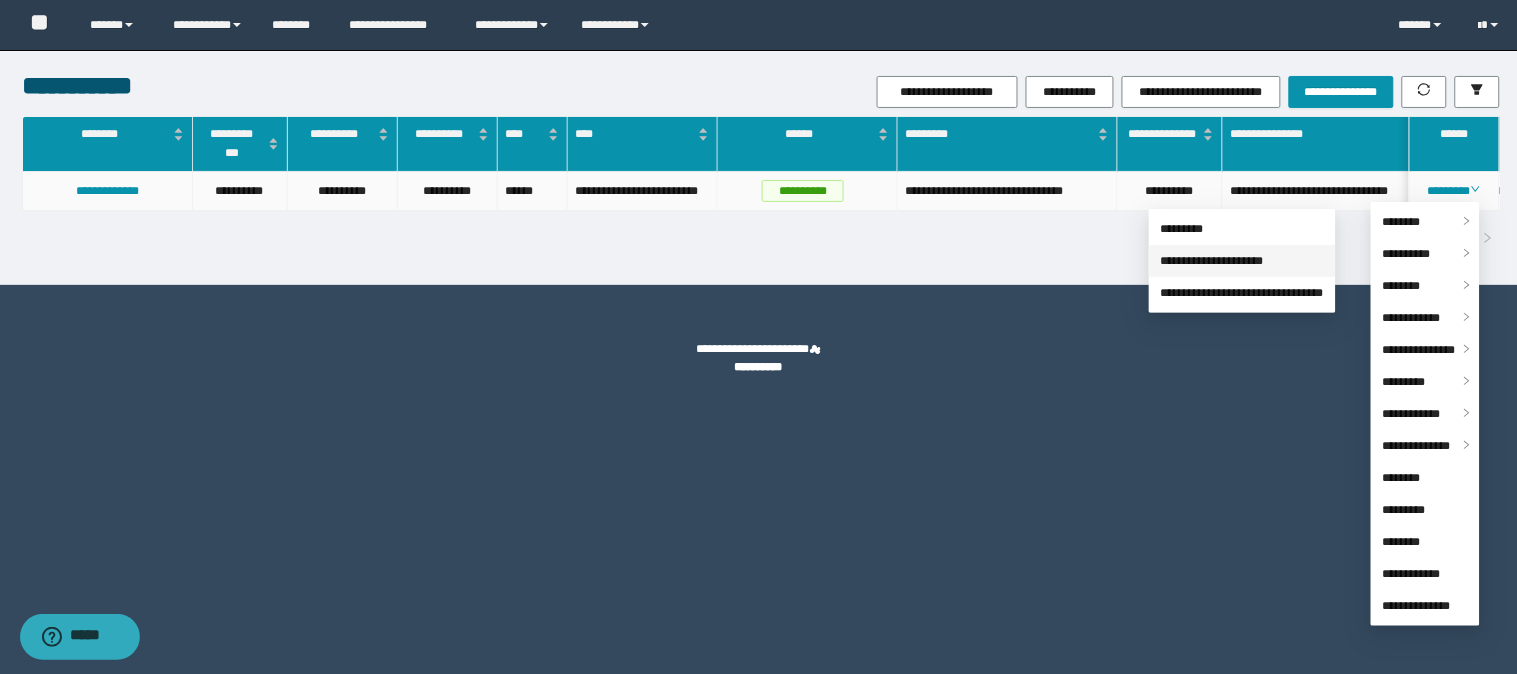 click on "**********" at bounding box center (1212, 261) 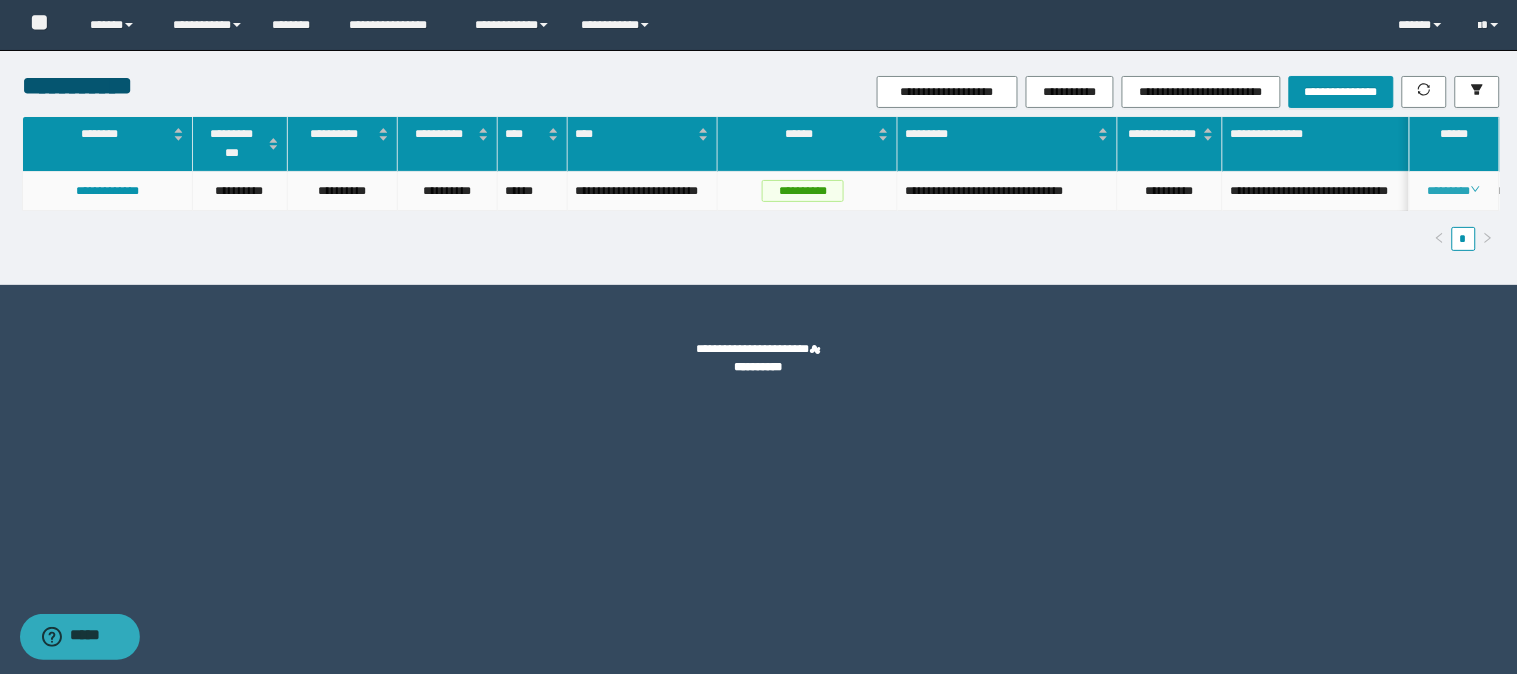 click on "********" at bounding box center (1454, 191) 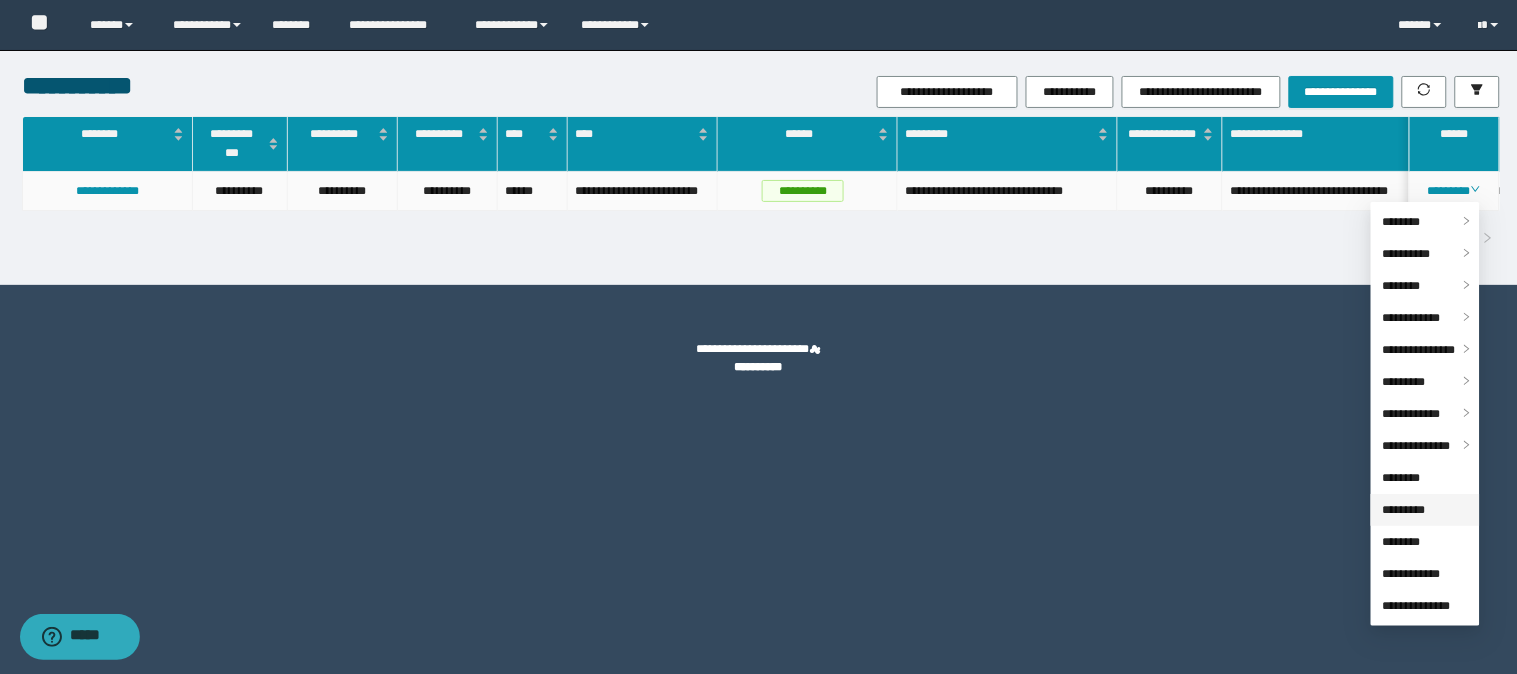 click on "*********" at bounding box center (1404, 510) 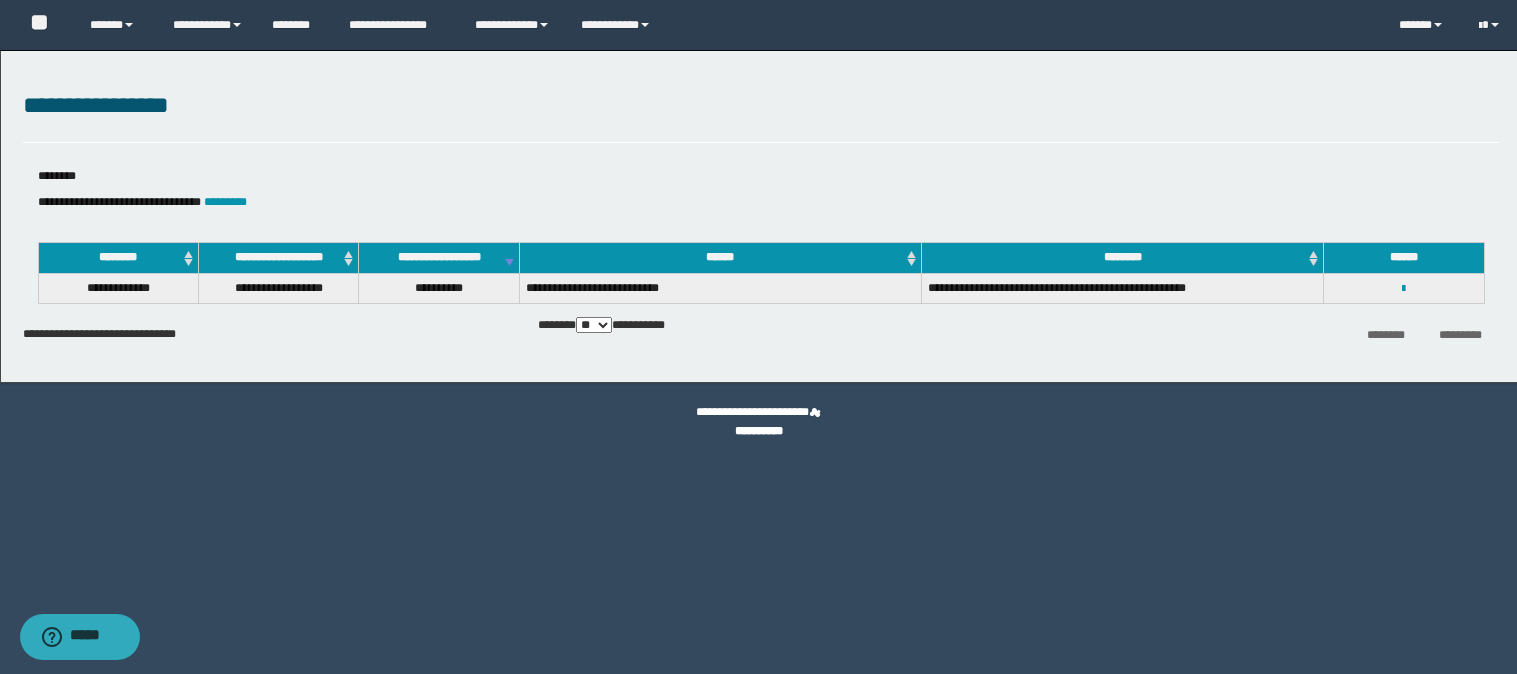 scroll, scrollTop: 0, scrollLeft: 0, axis: both 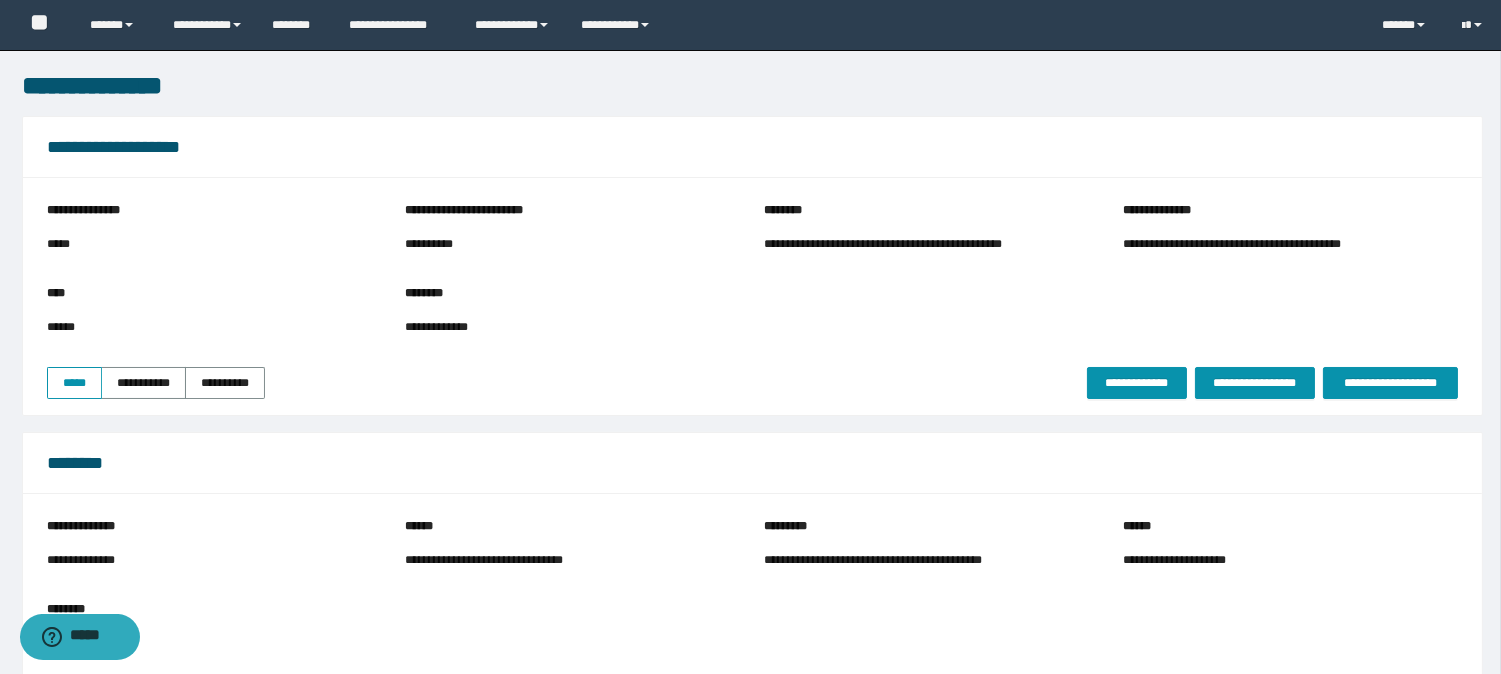 click on "**********" at bounding box center [930, 244] 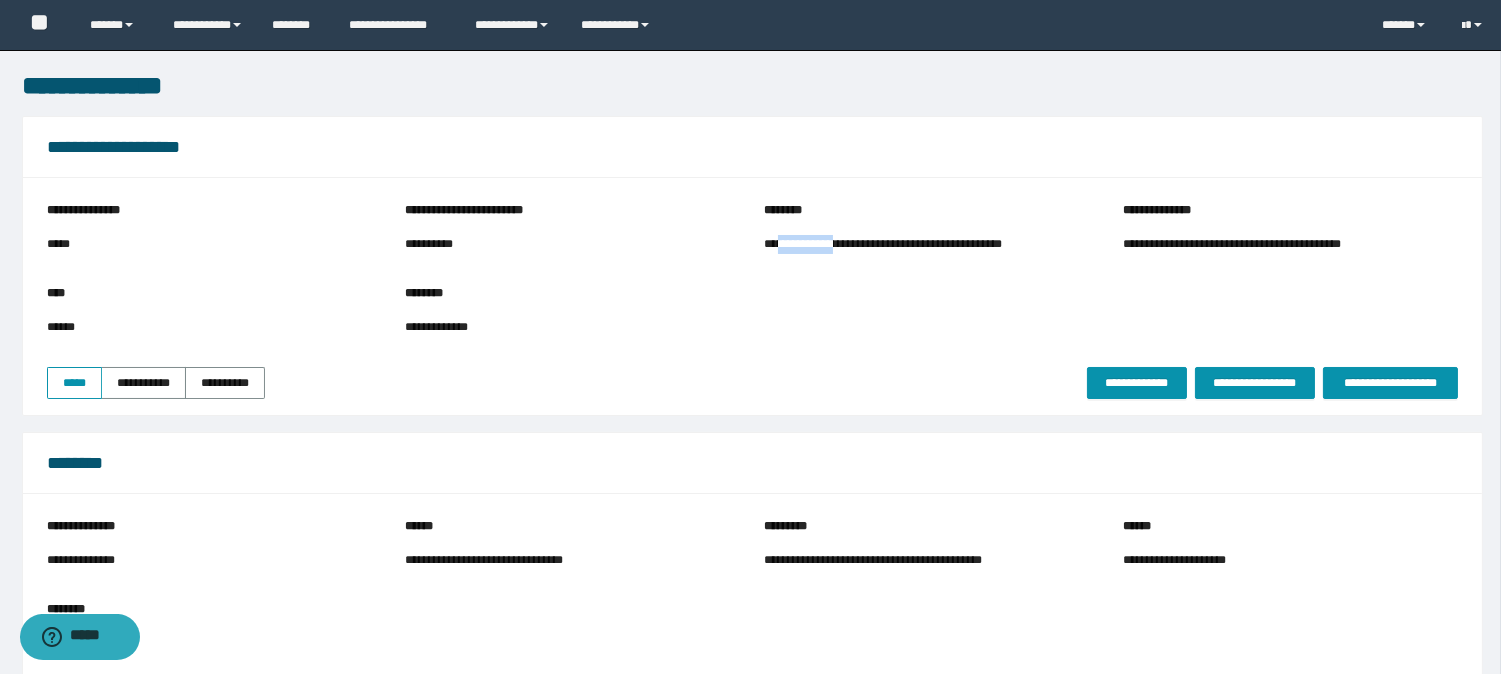 click on "**********" at bounding box center (930, 244) 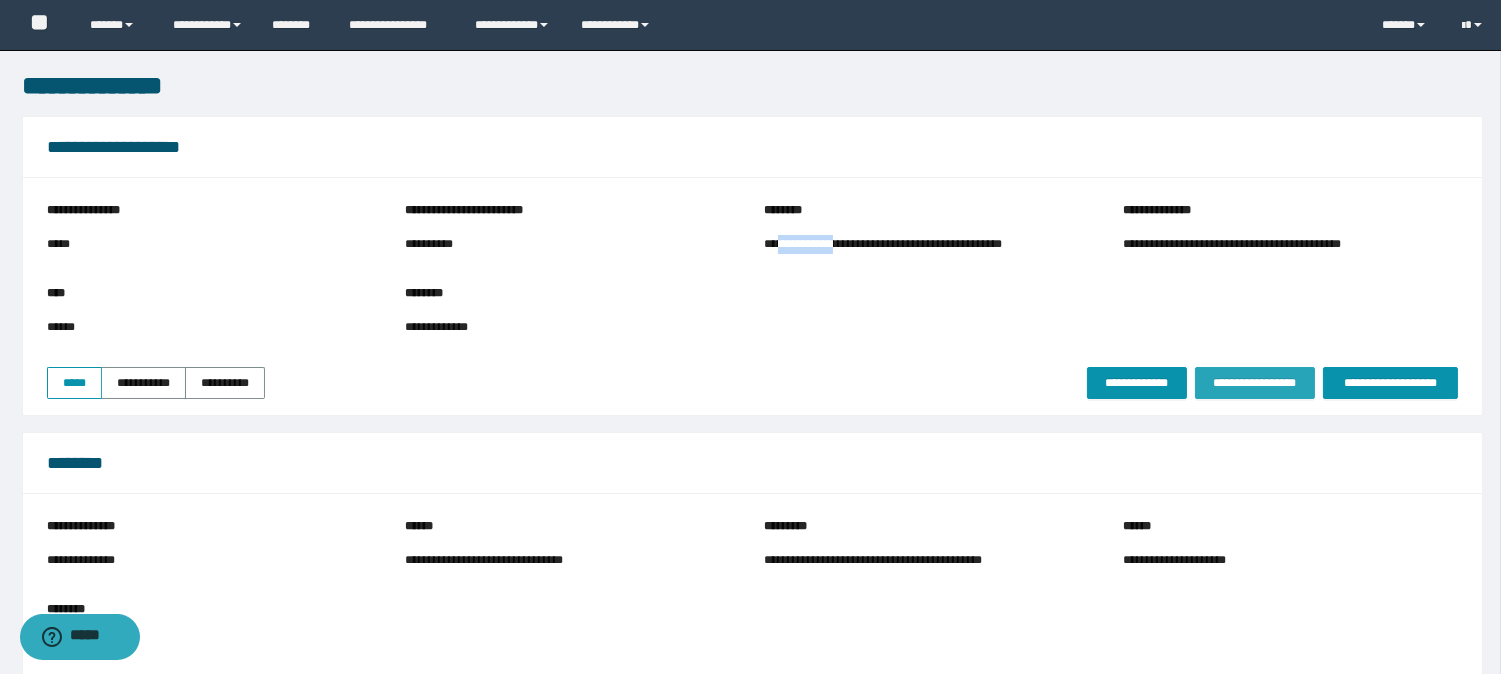 click on "**********" at bounding box center (1255, 383) 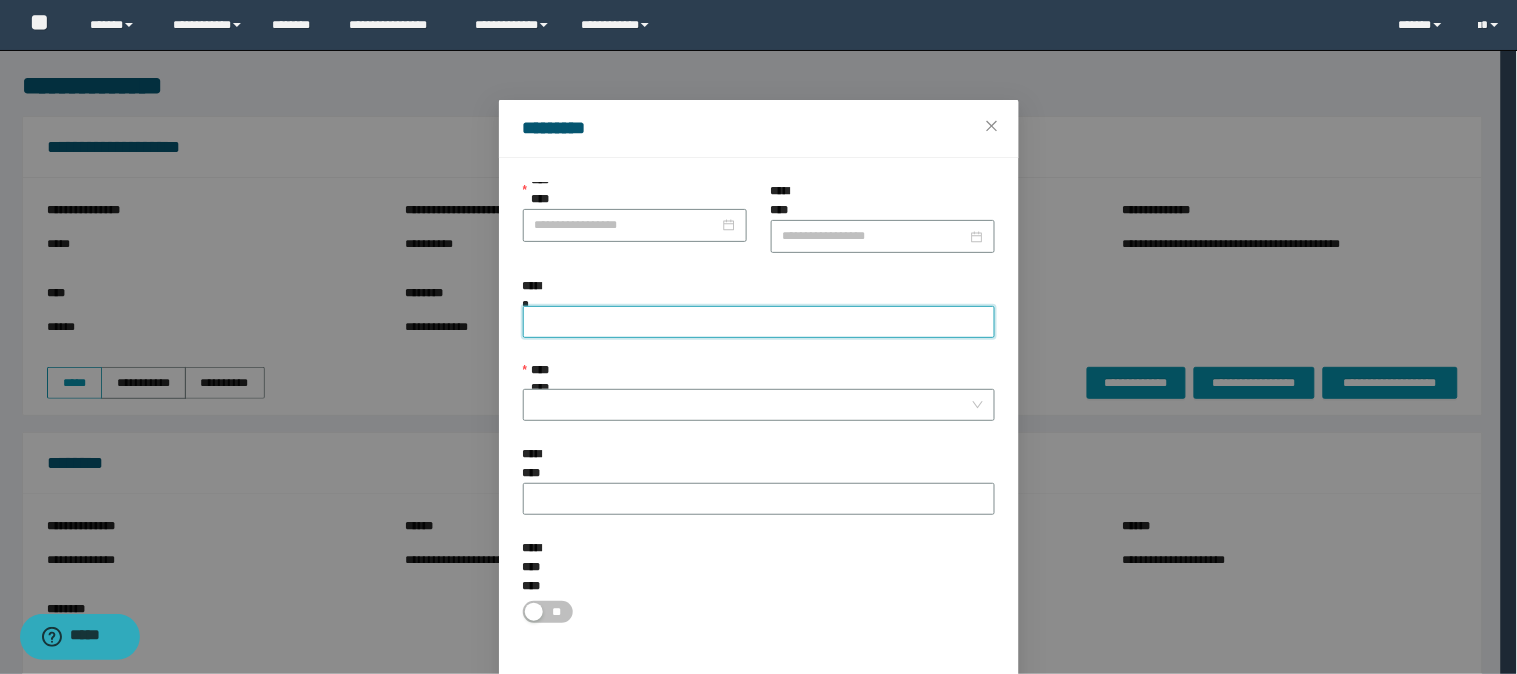 click on "******" at bounding box center (759, 322) 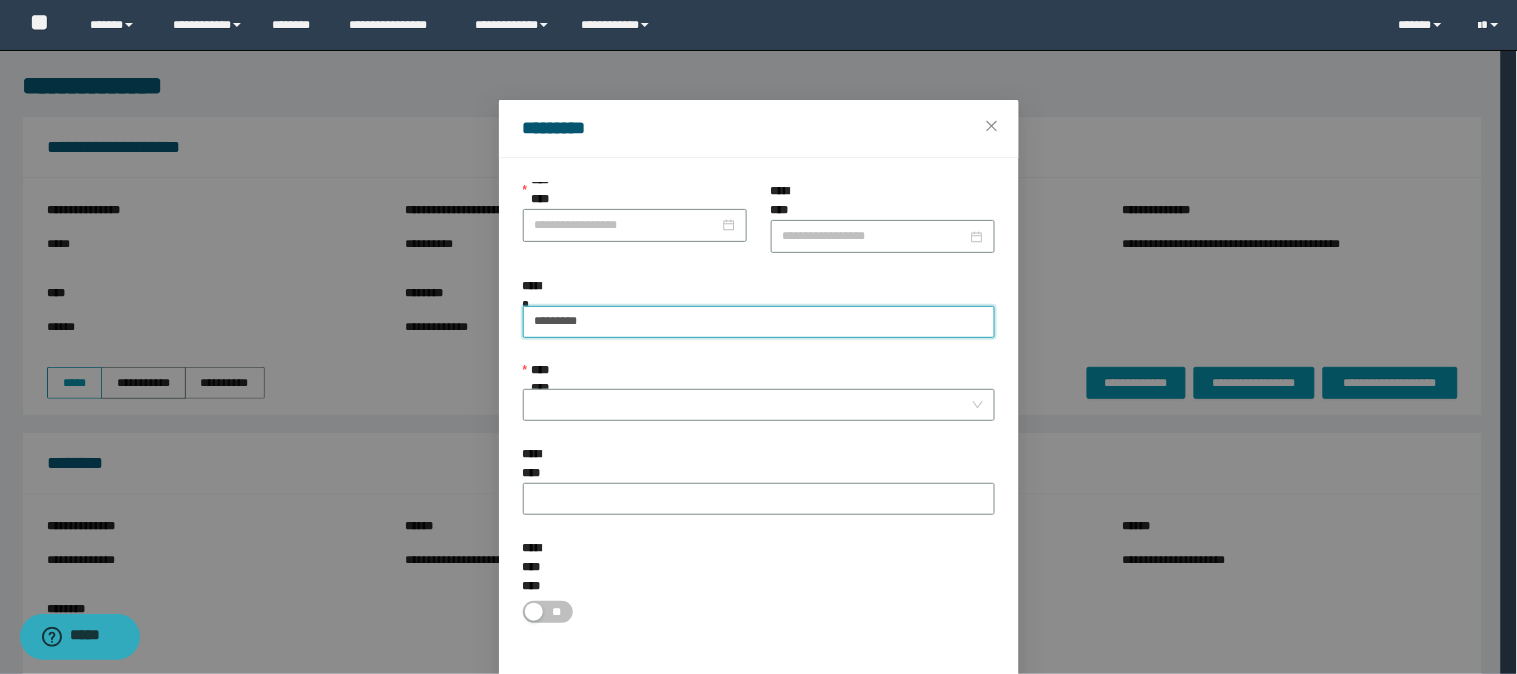 paste on "********" 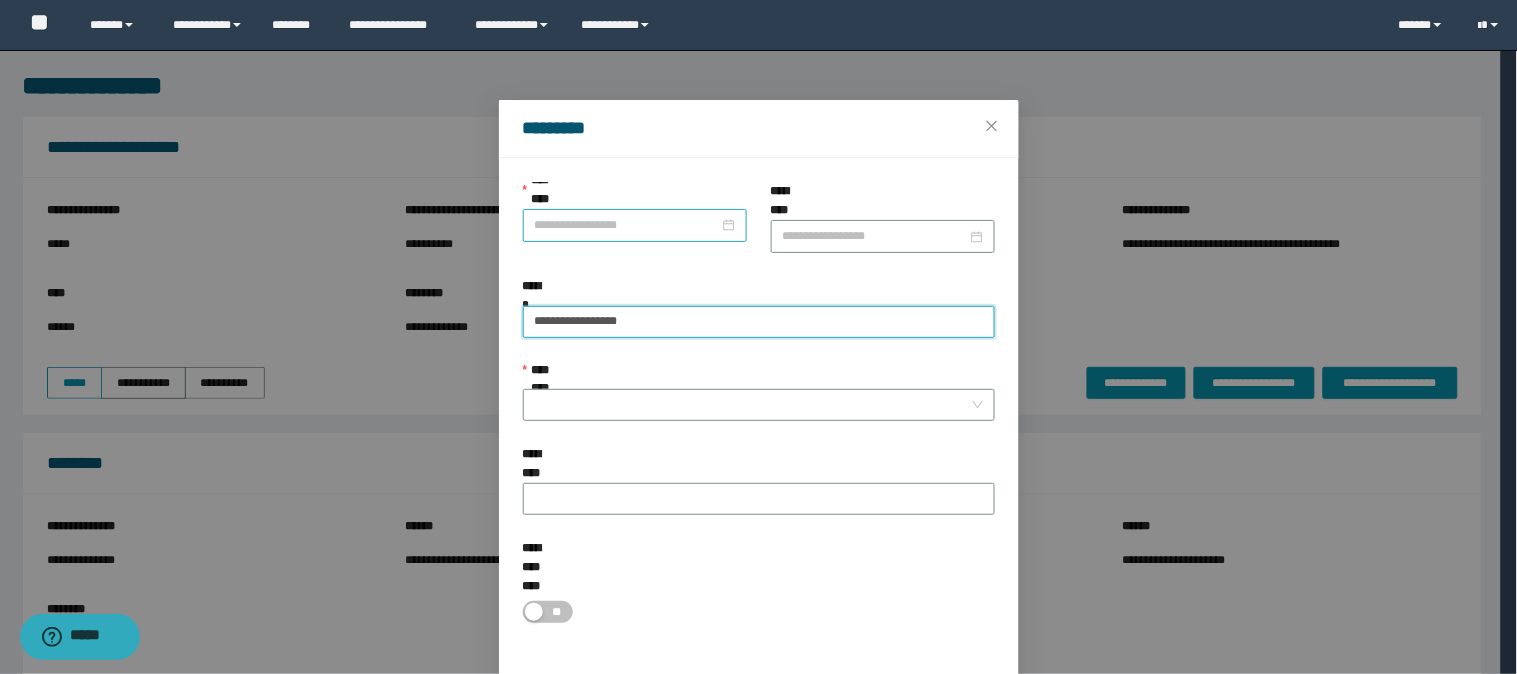 type on "**********" 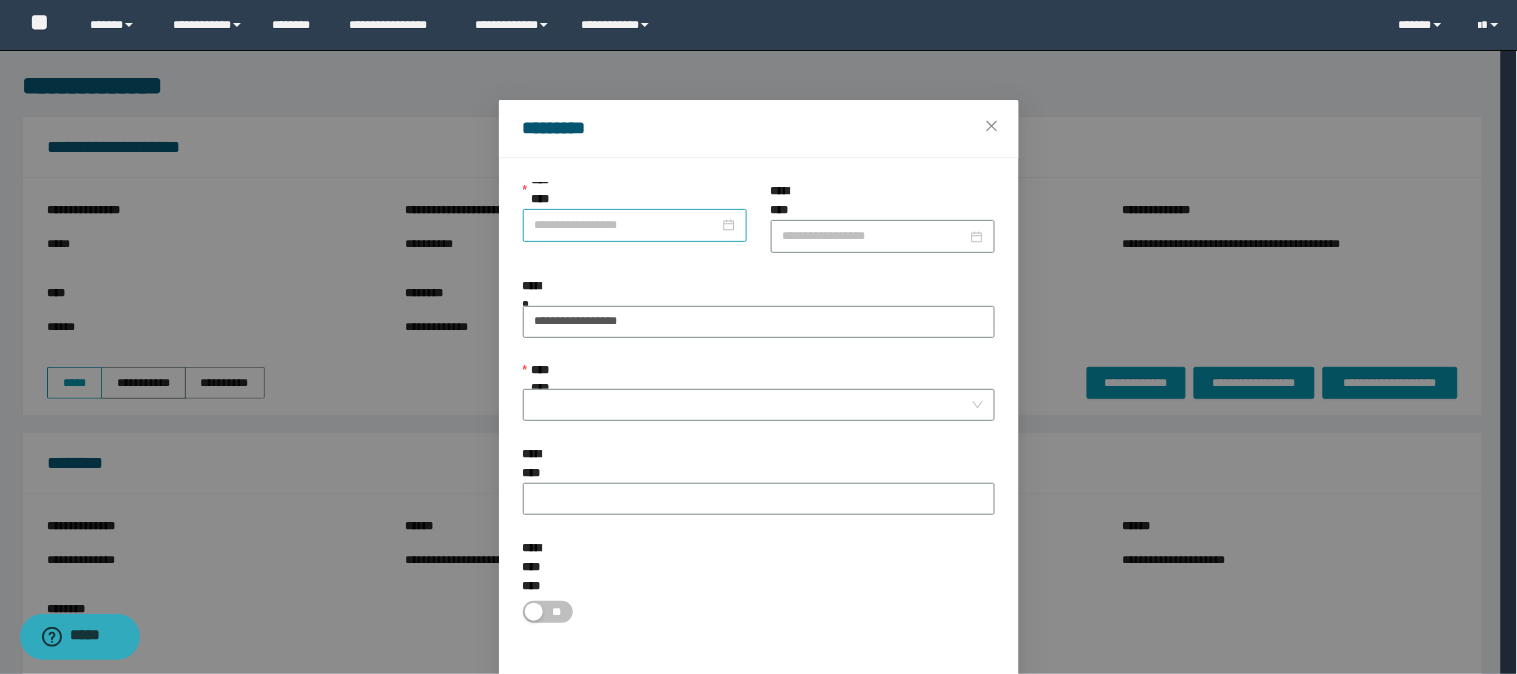 click on "**********" at bounding box center (627, 225) 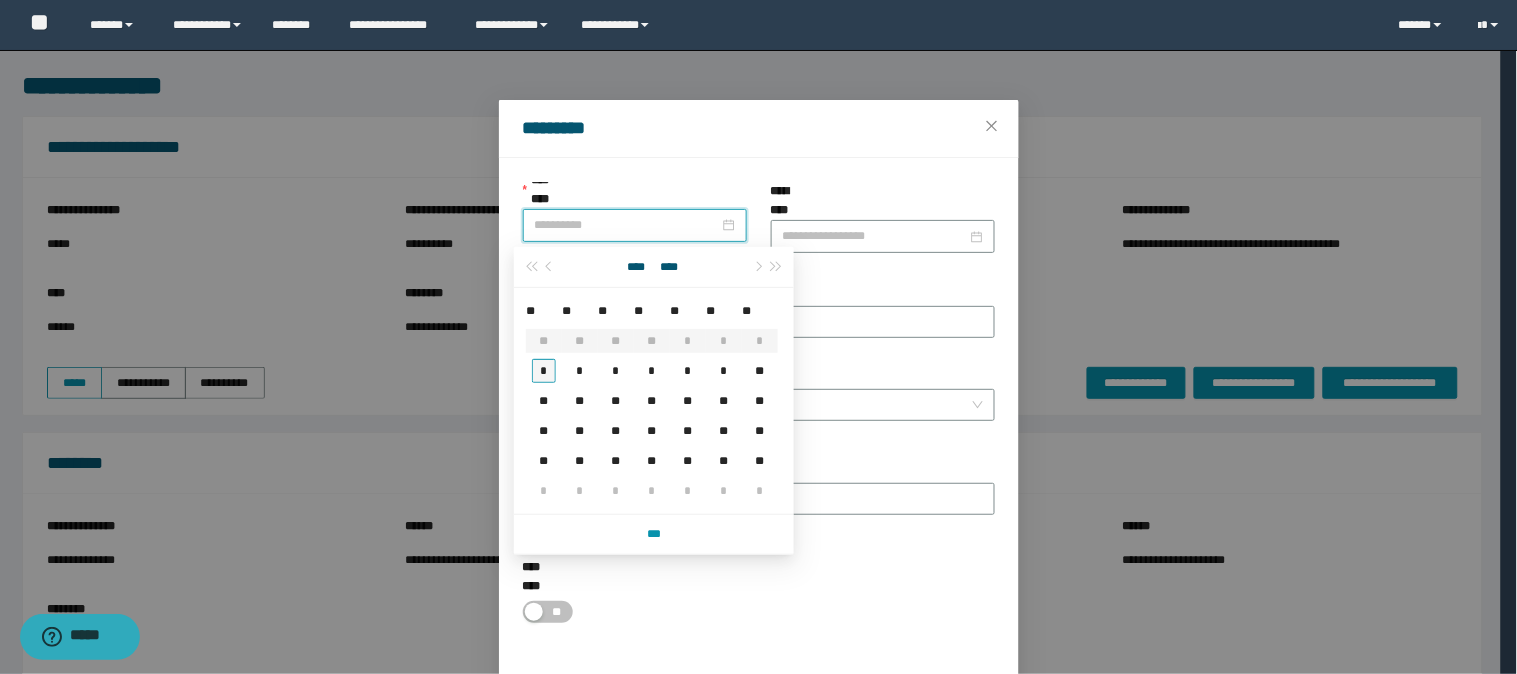 type on "**********" 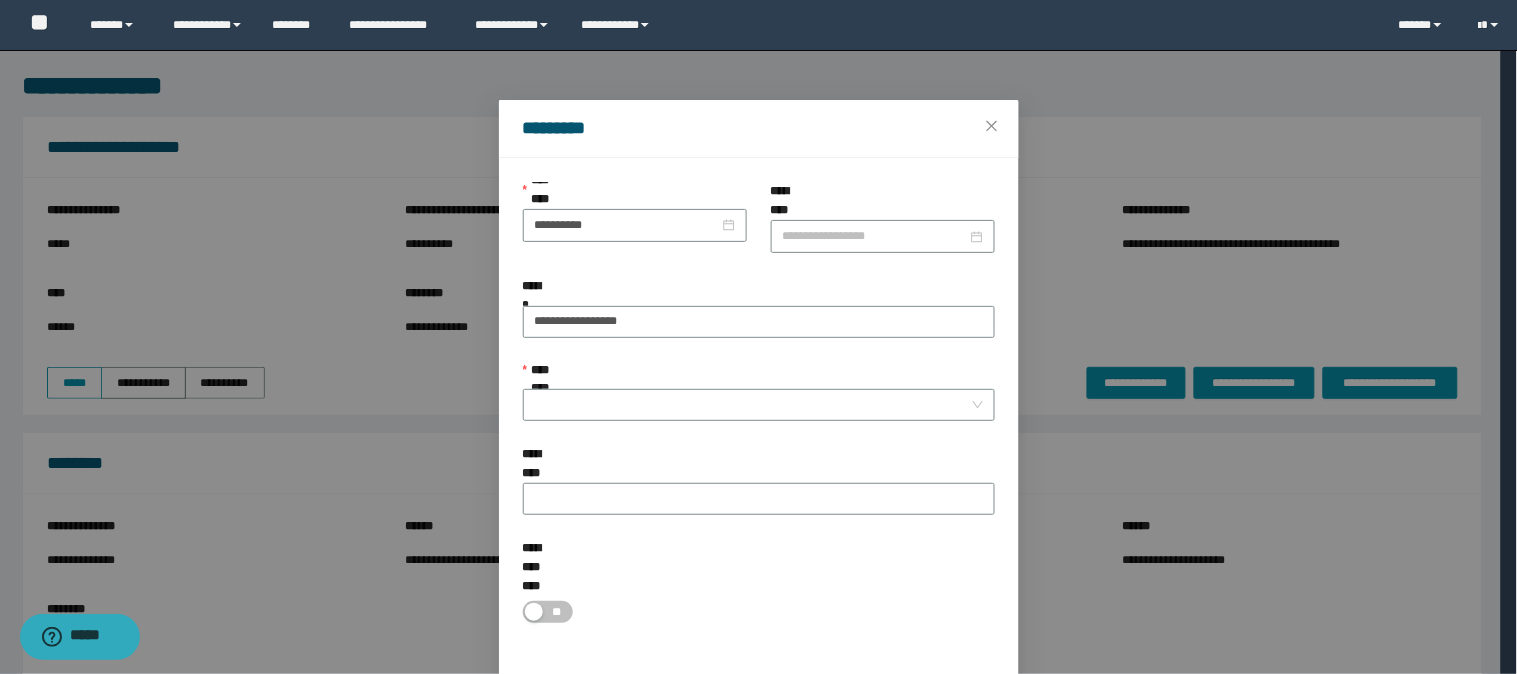 click on "**********" at bounding box center [759, 375] 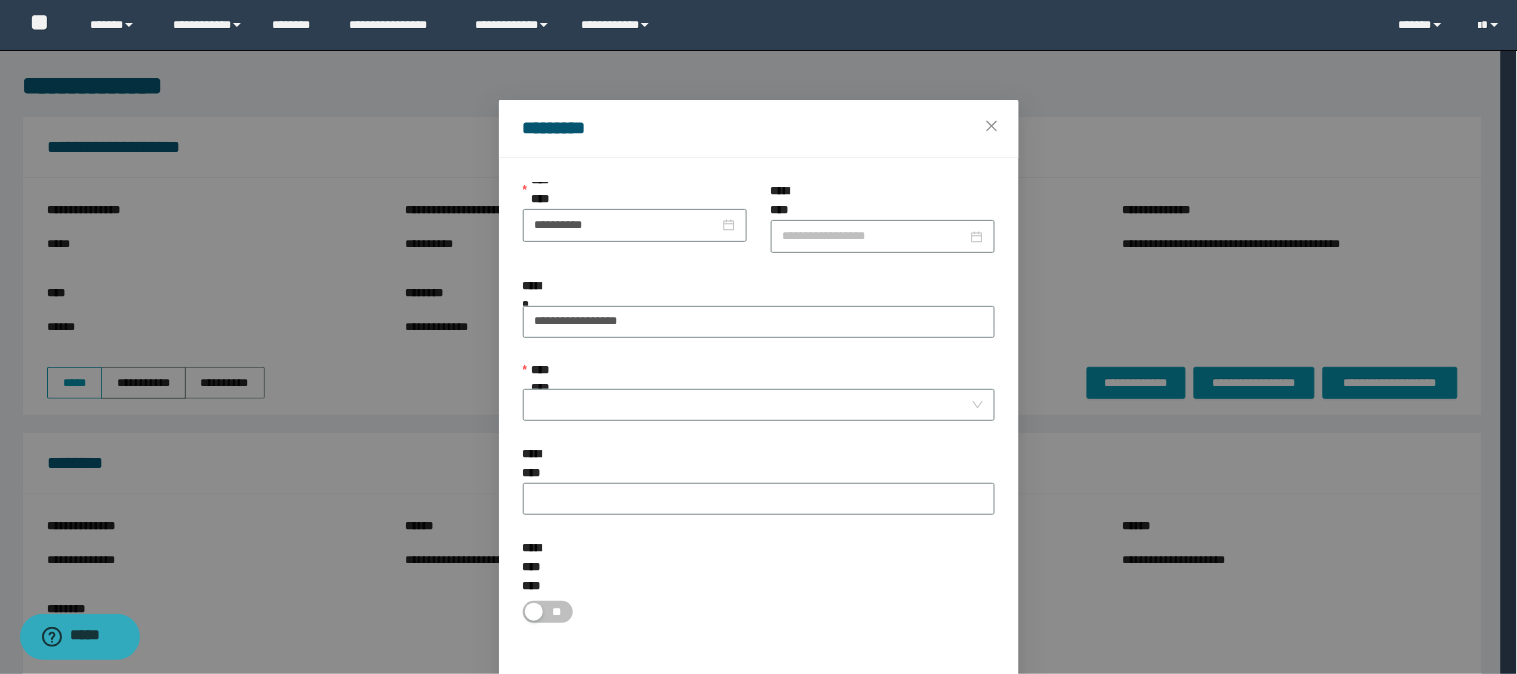 drag, startPoint x: 637, startPoint y: 391, endPoint x: 636, endPoint y: 411, distance: 20.024984 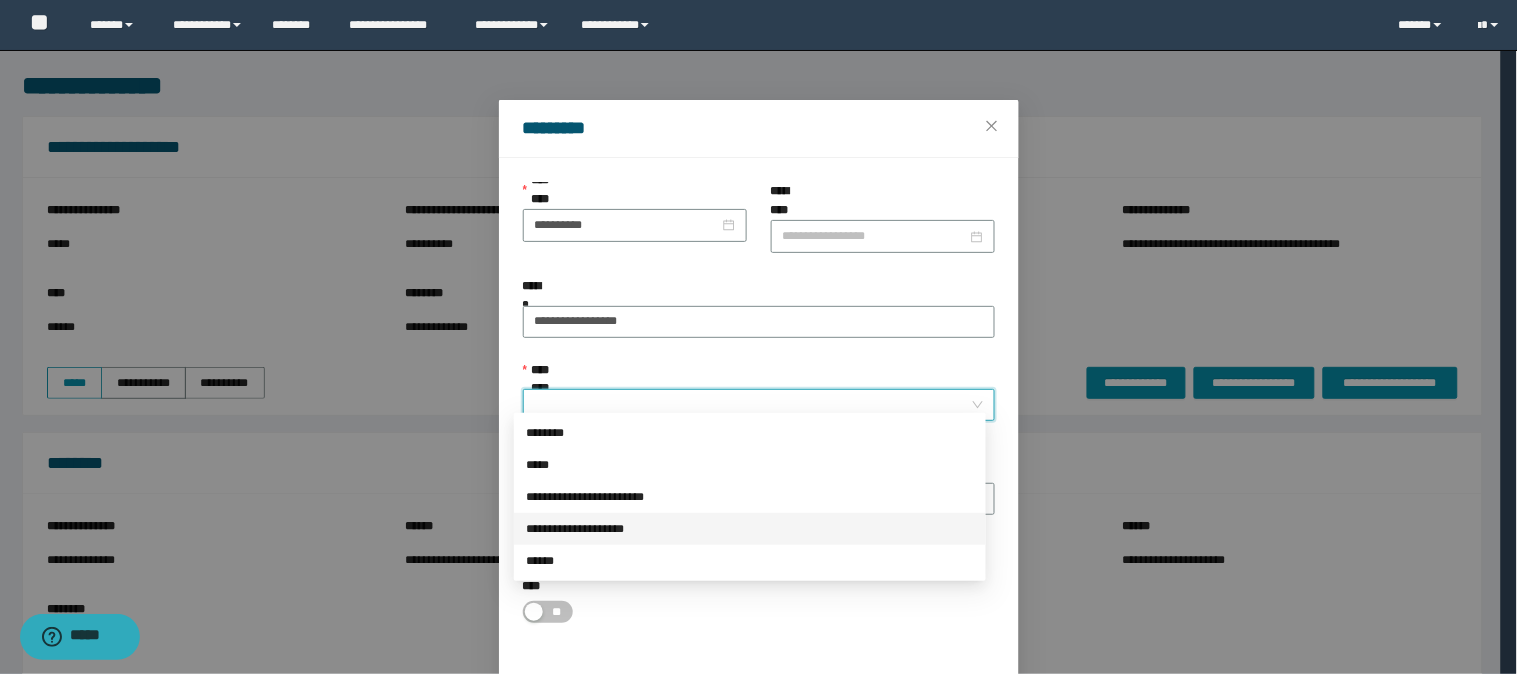 click on "**********" at bounding box center (750, 529) 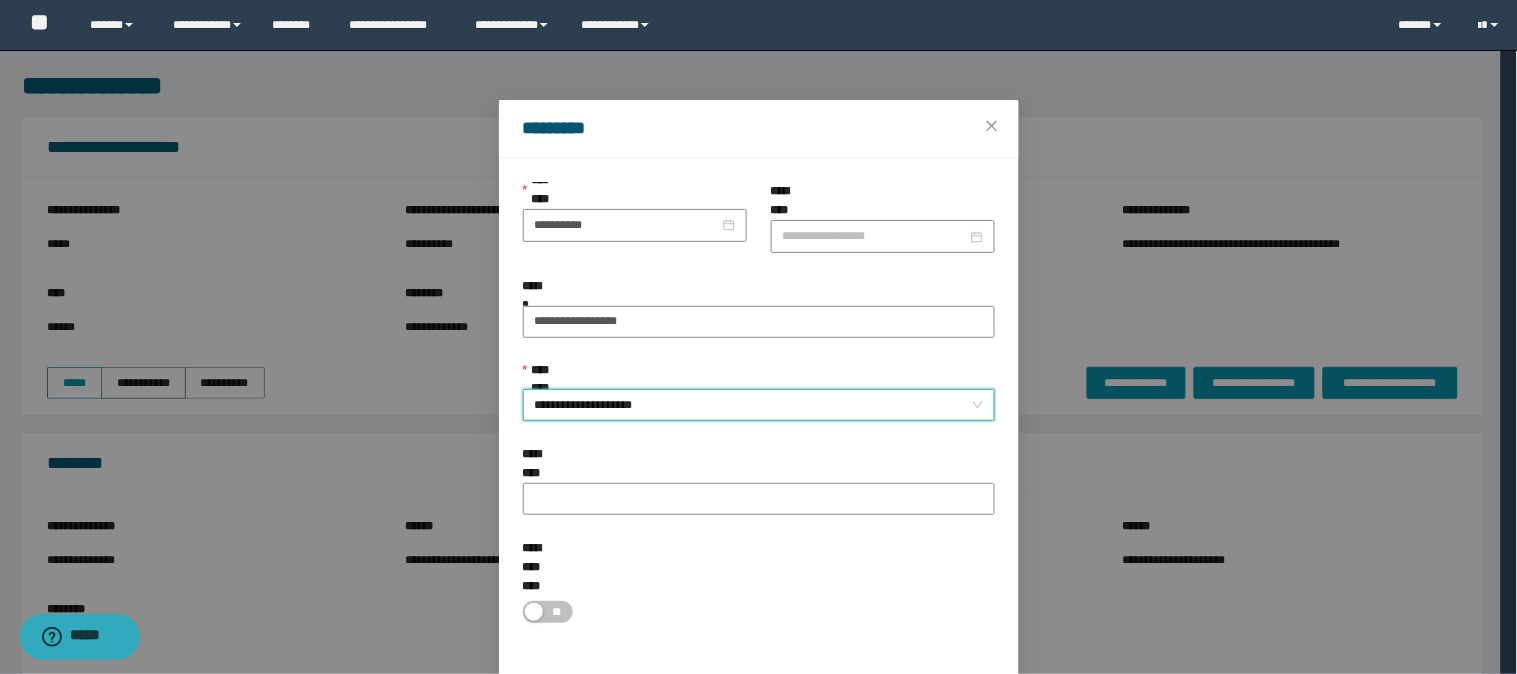 click on "*********" at bounding box center [935, 703] 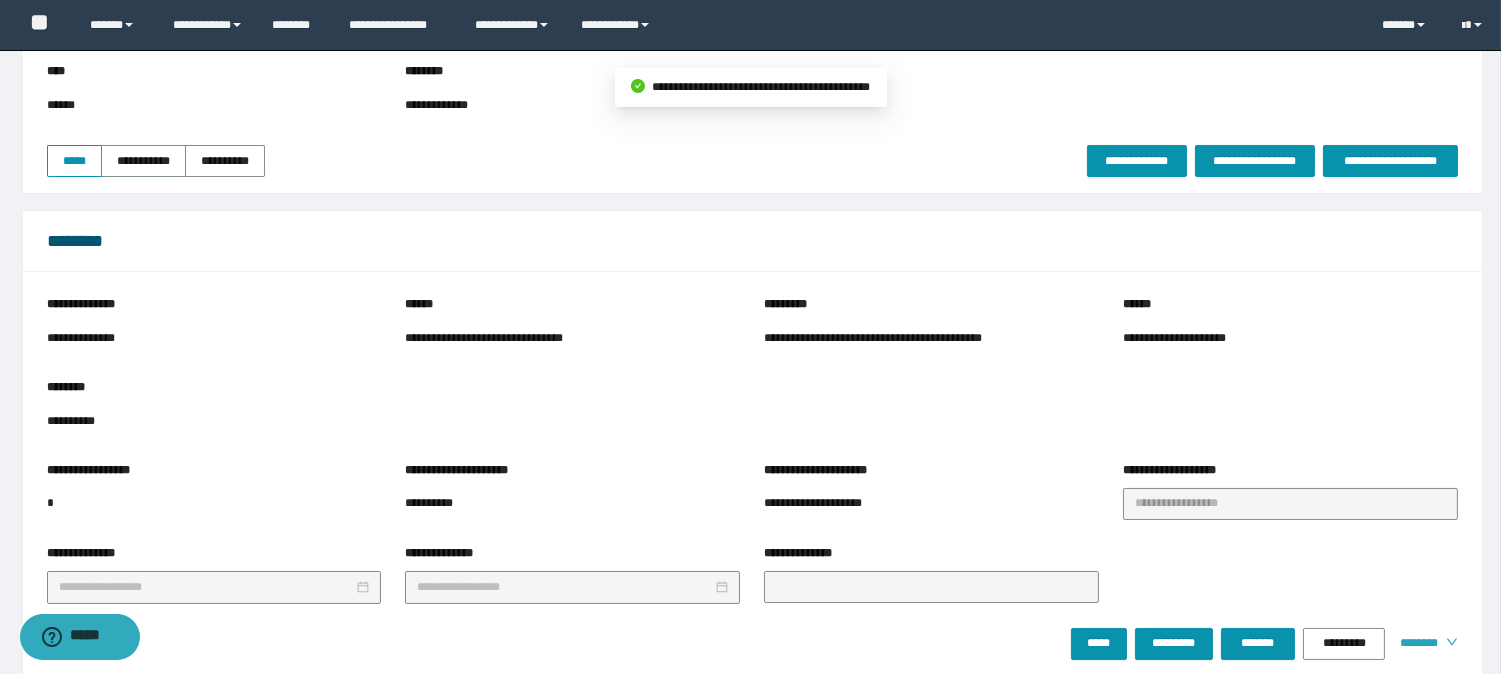 click on "********" at bounding box center (1415, 643) 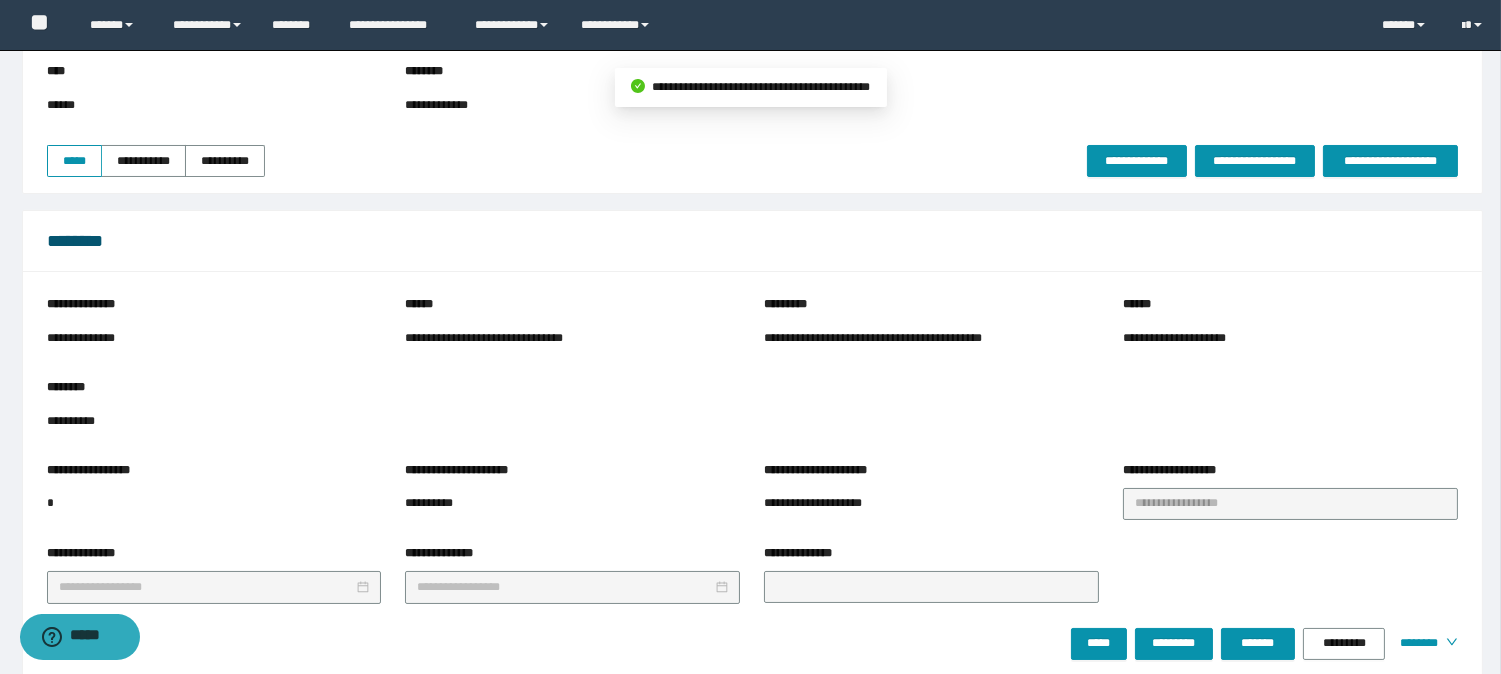 scroll, scrollTop: 444, scrollLeft: 0, axis: vertical 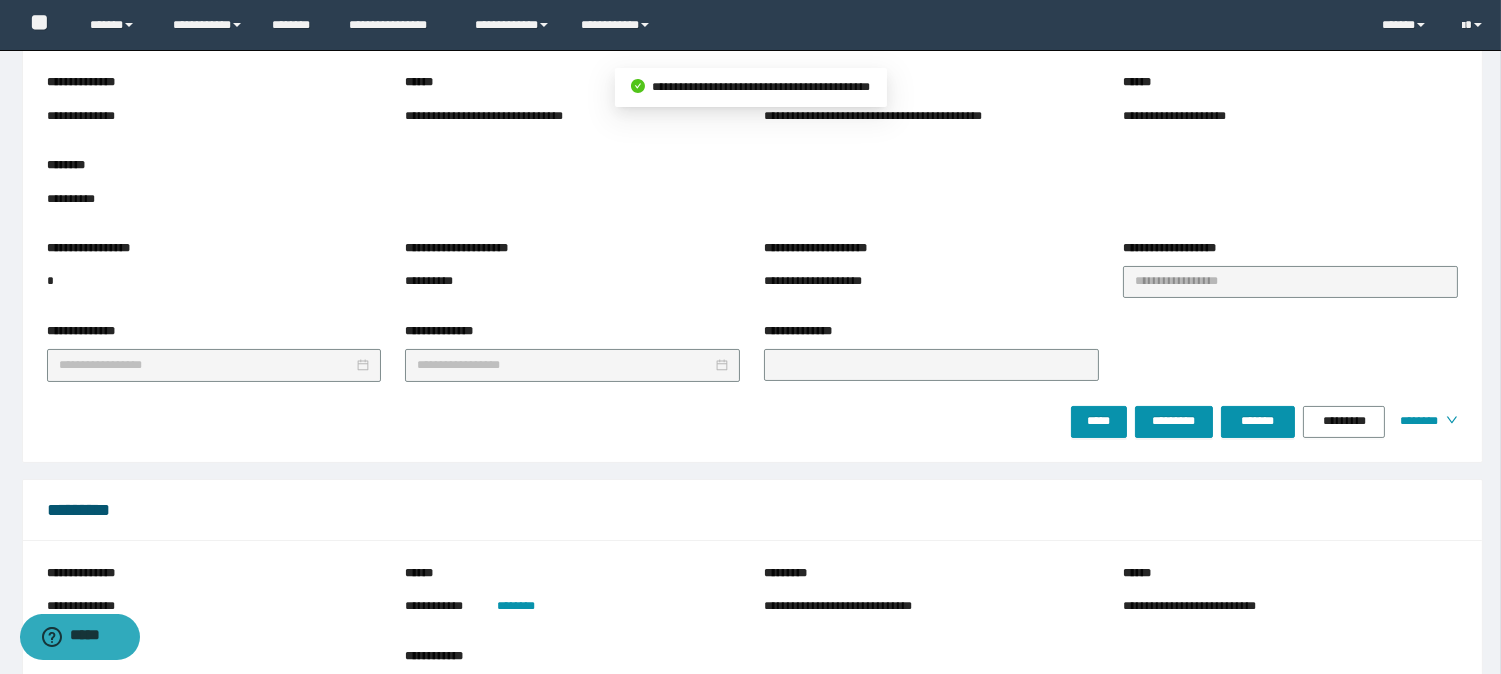 click on "********" at bounding box center (1415, 421) 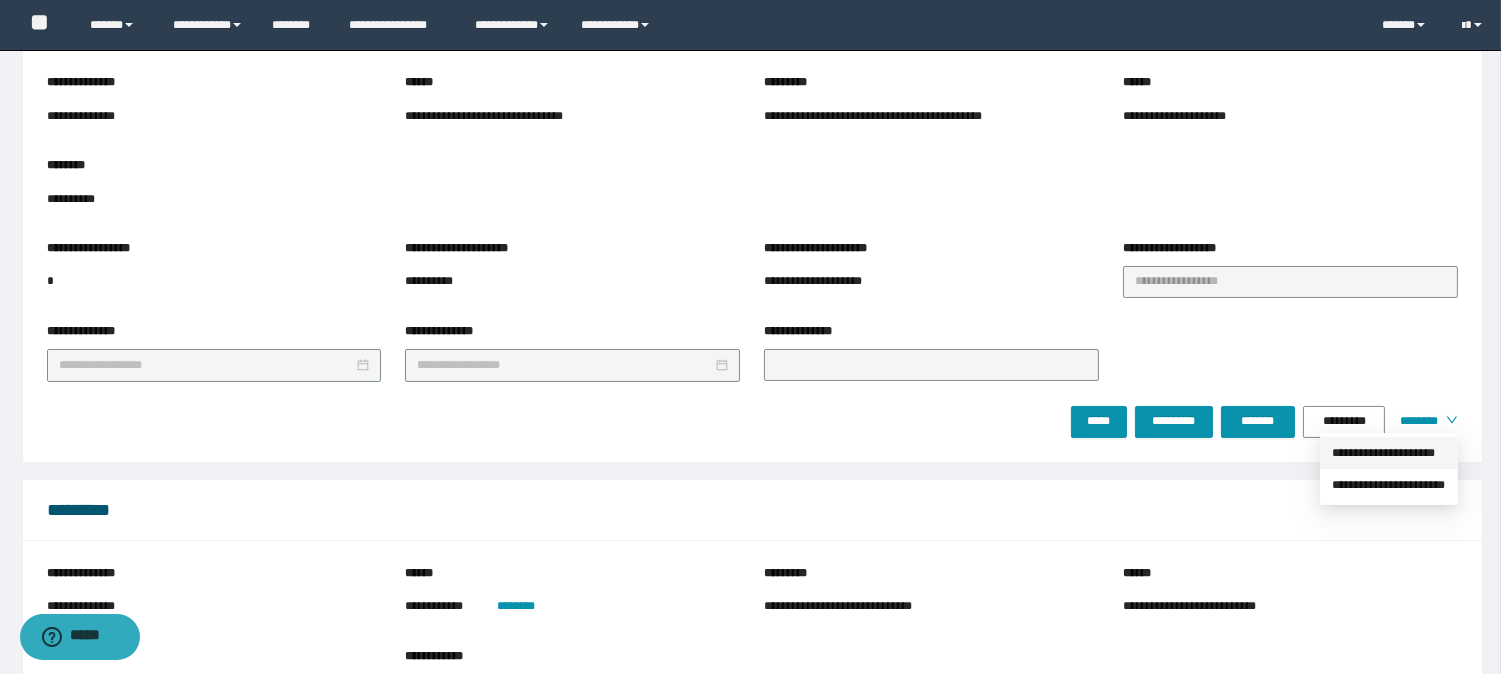 click on "**********" at bounding box center (1389, 453) 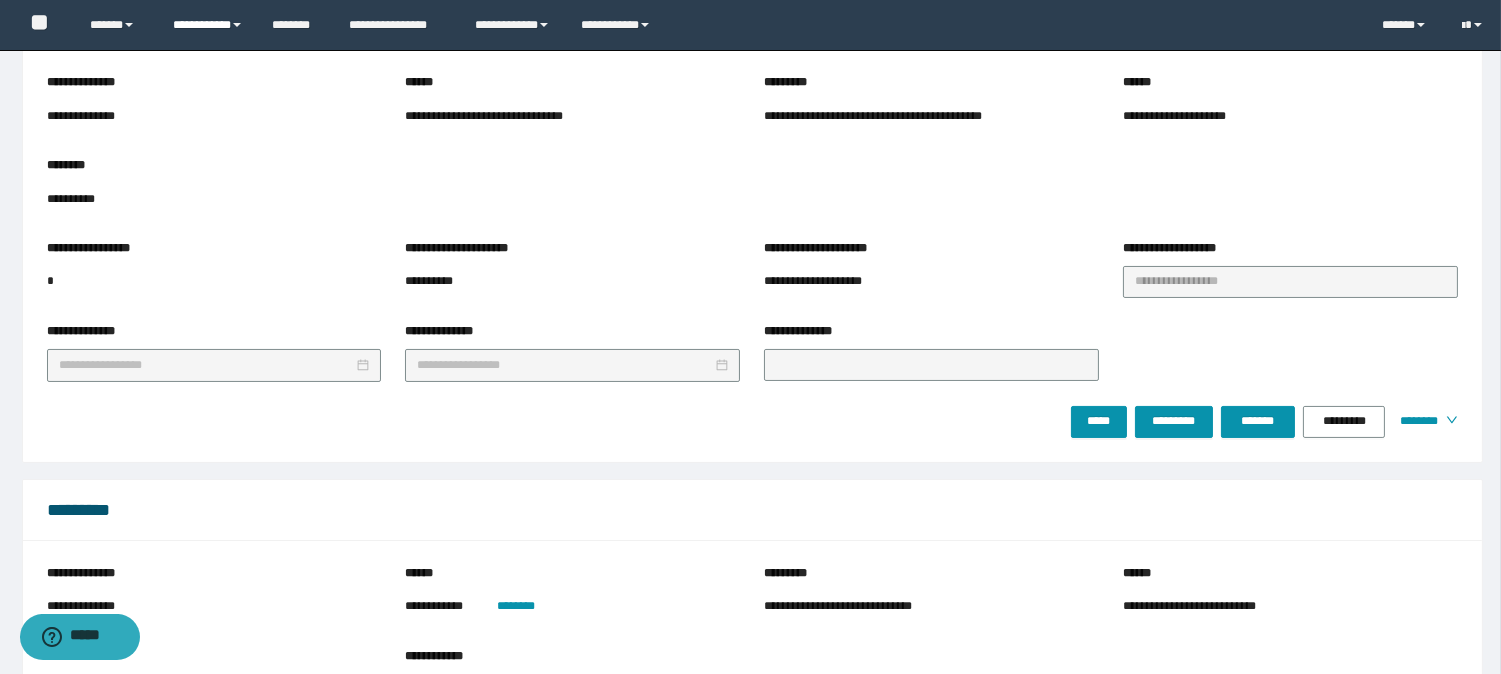 click on "**********" at bounding box center (207, 25) 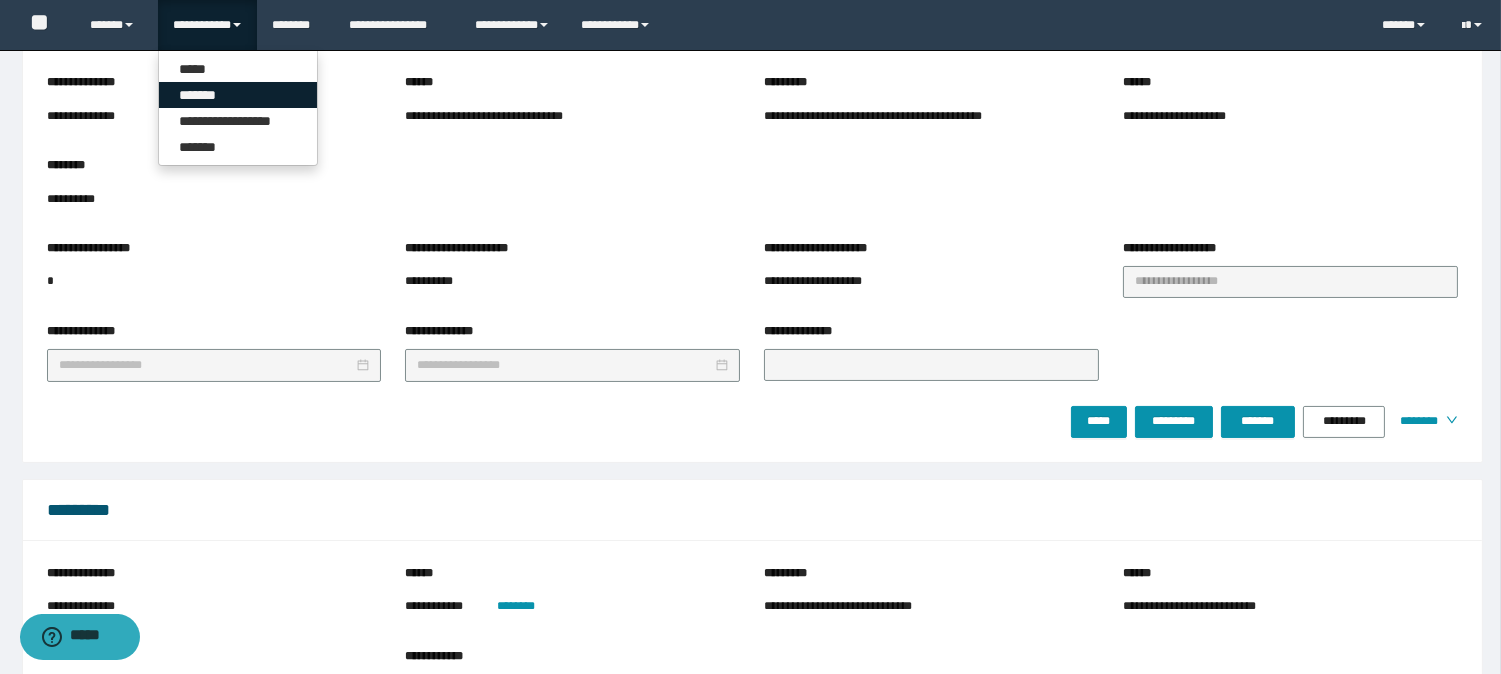 click on "*******" at bounding box center (238, 95) 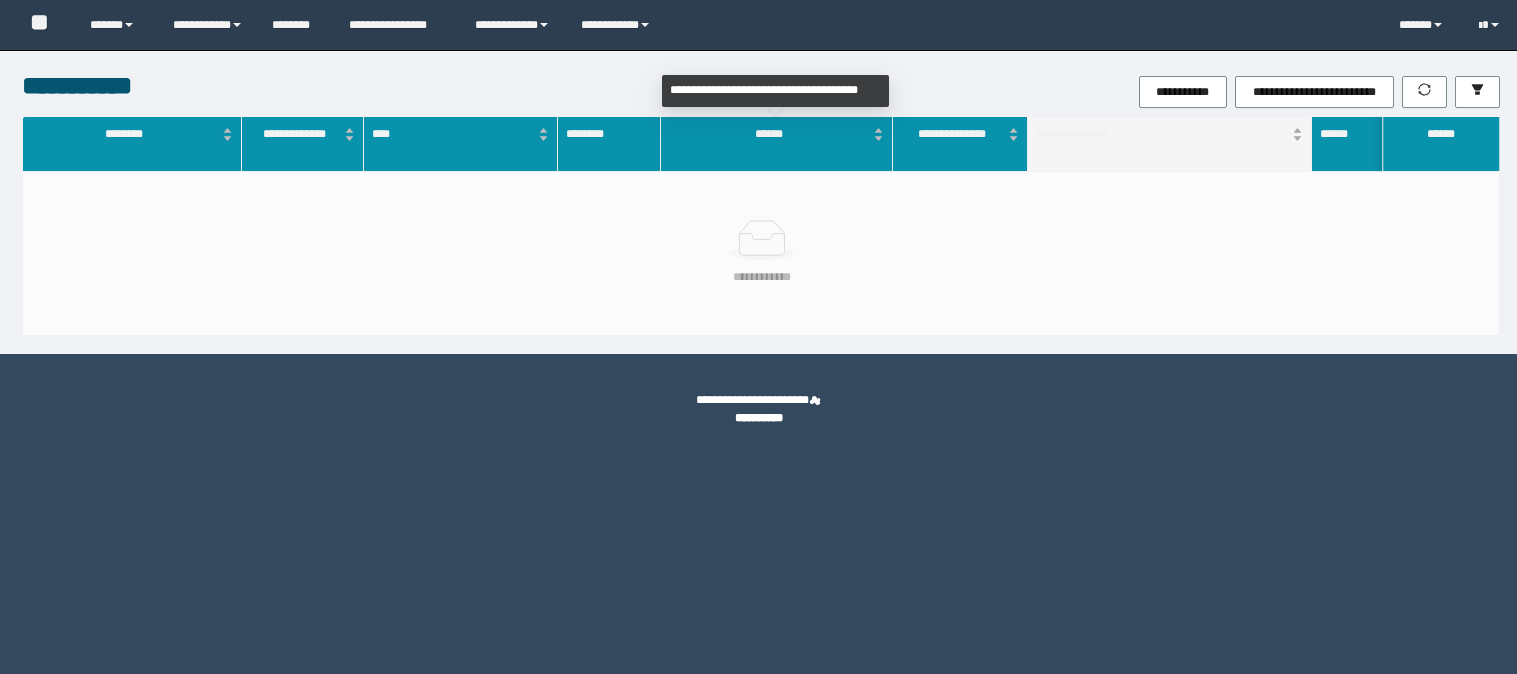 scroll, scrollTop: 0, scrollLeft: 0, axis: both 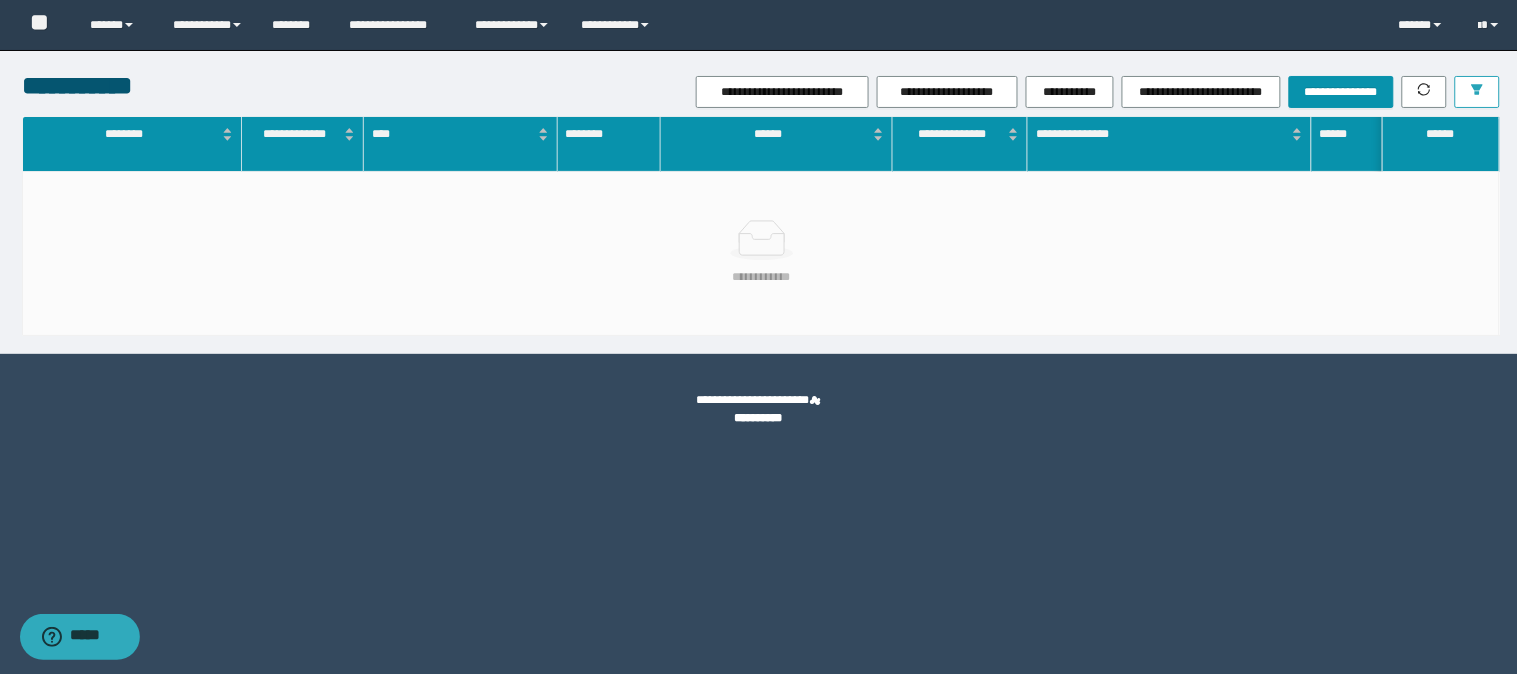 click 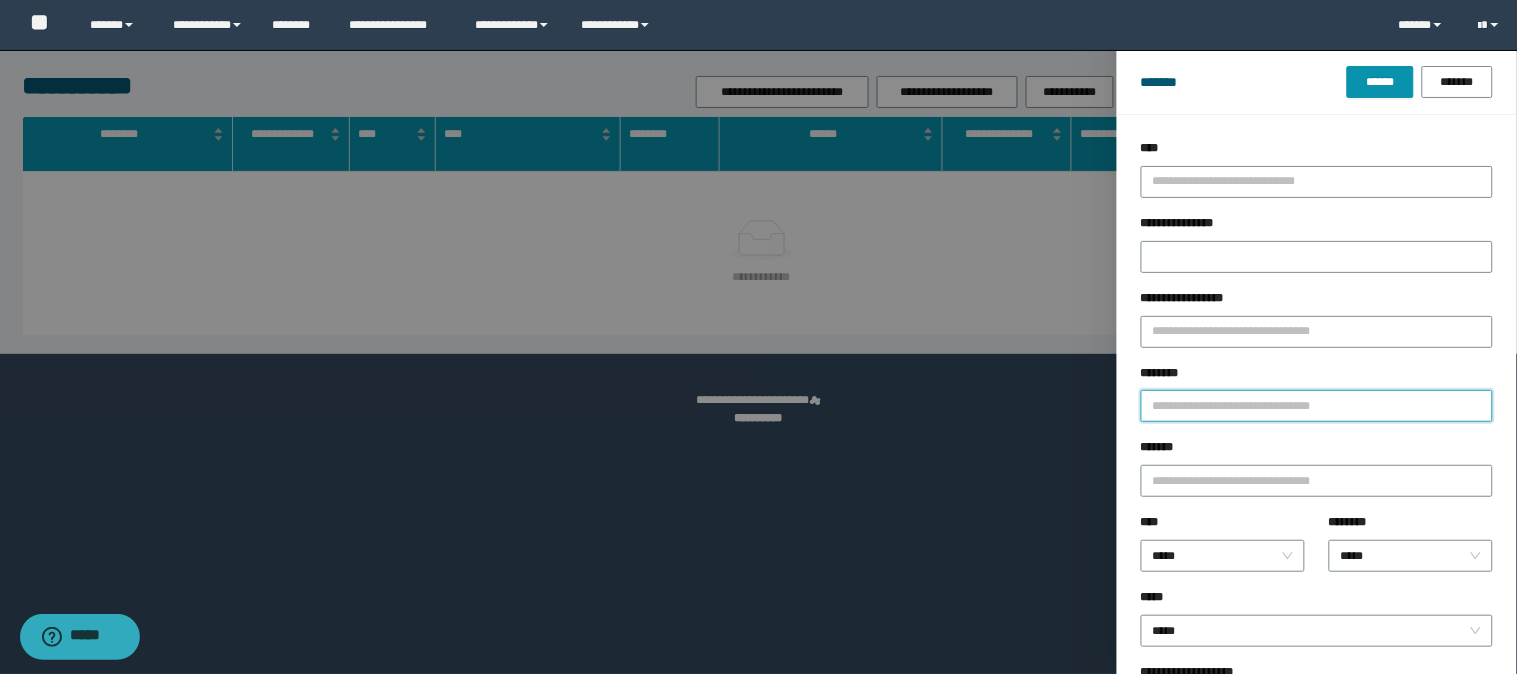 click on "********" at bounding box center (1317, 406) 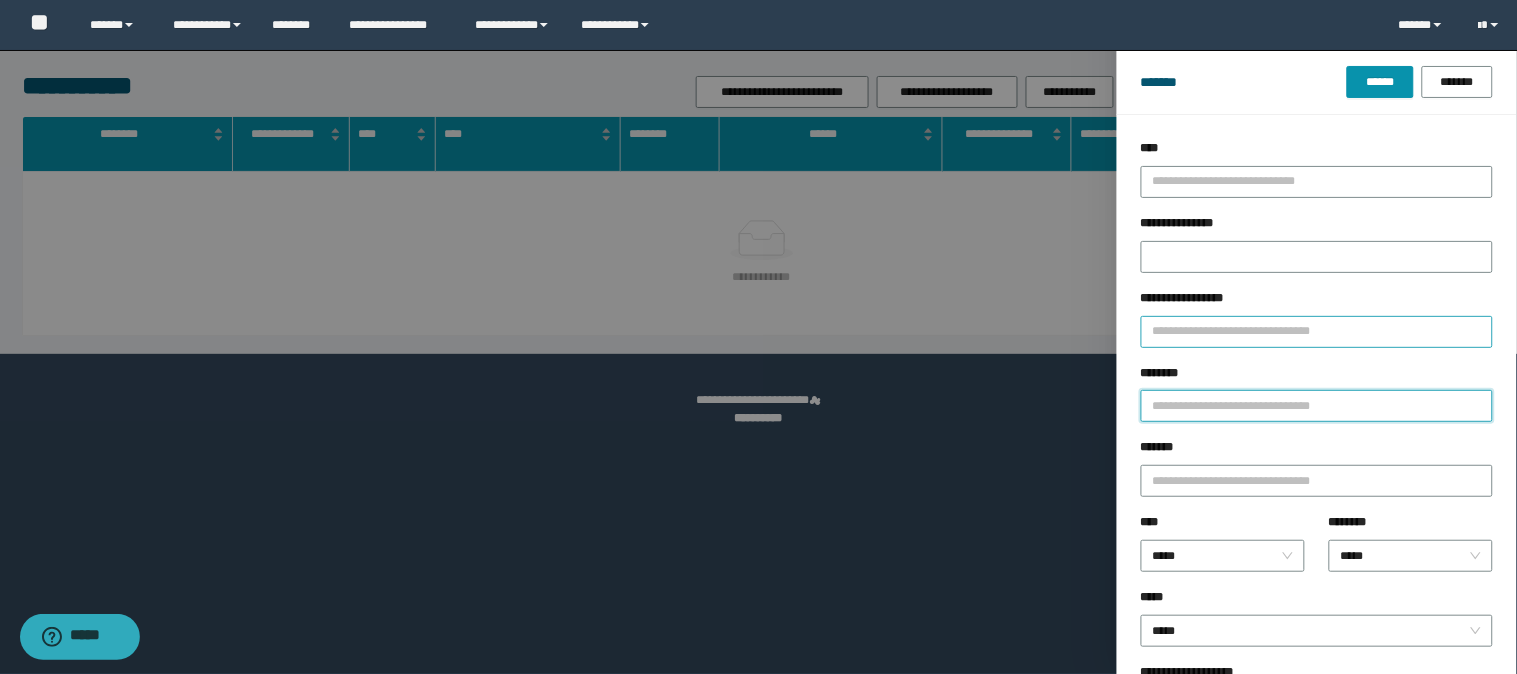 paste on "********" 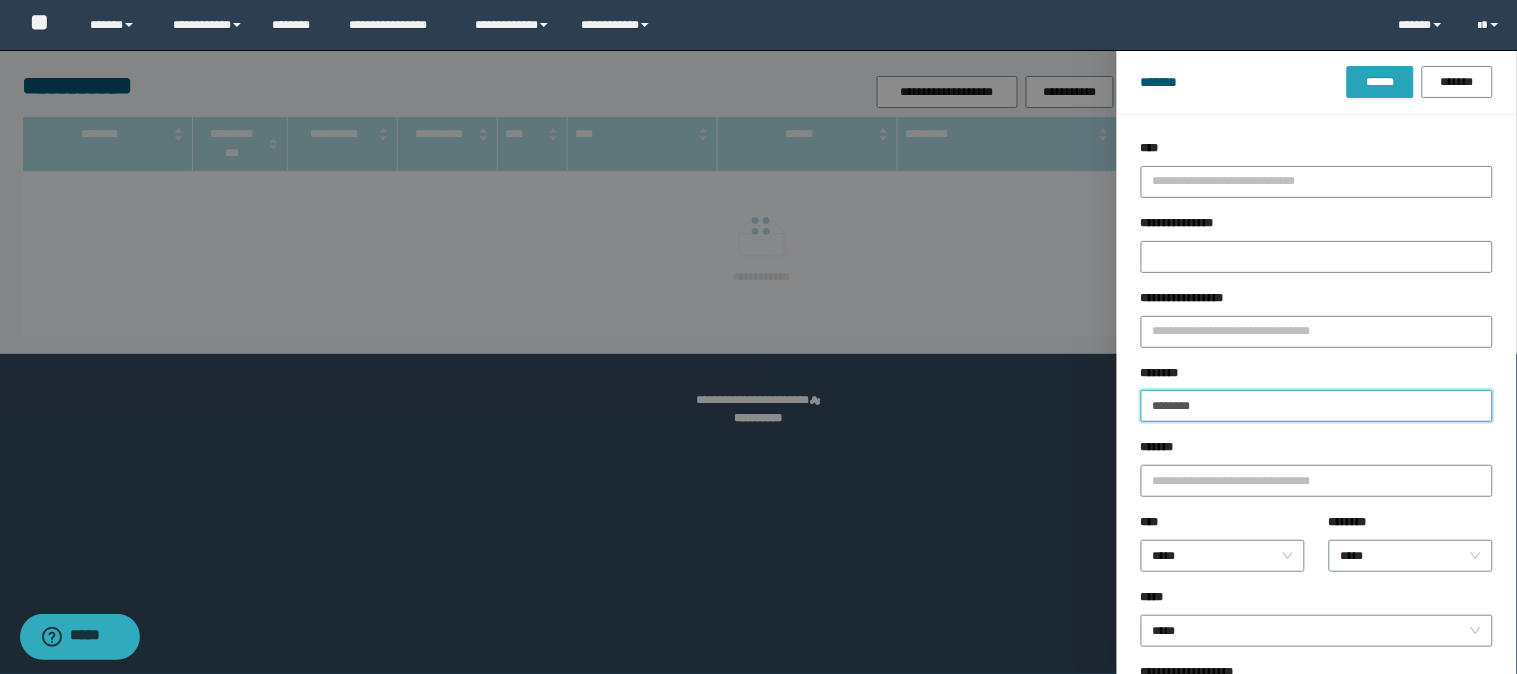 type on "********" 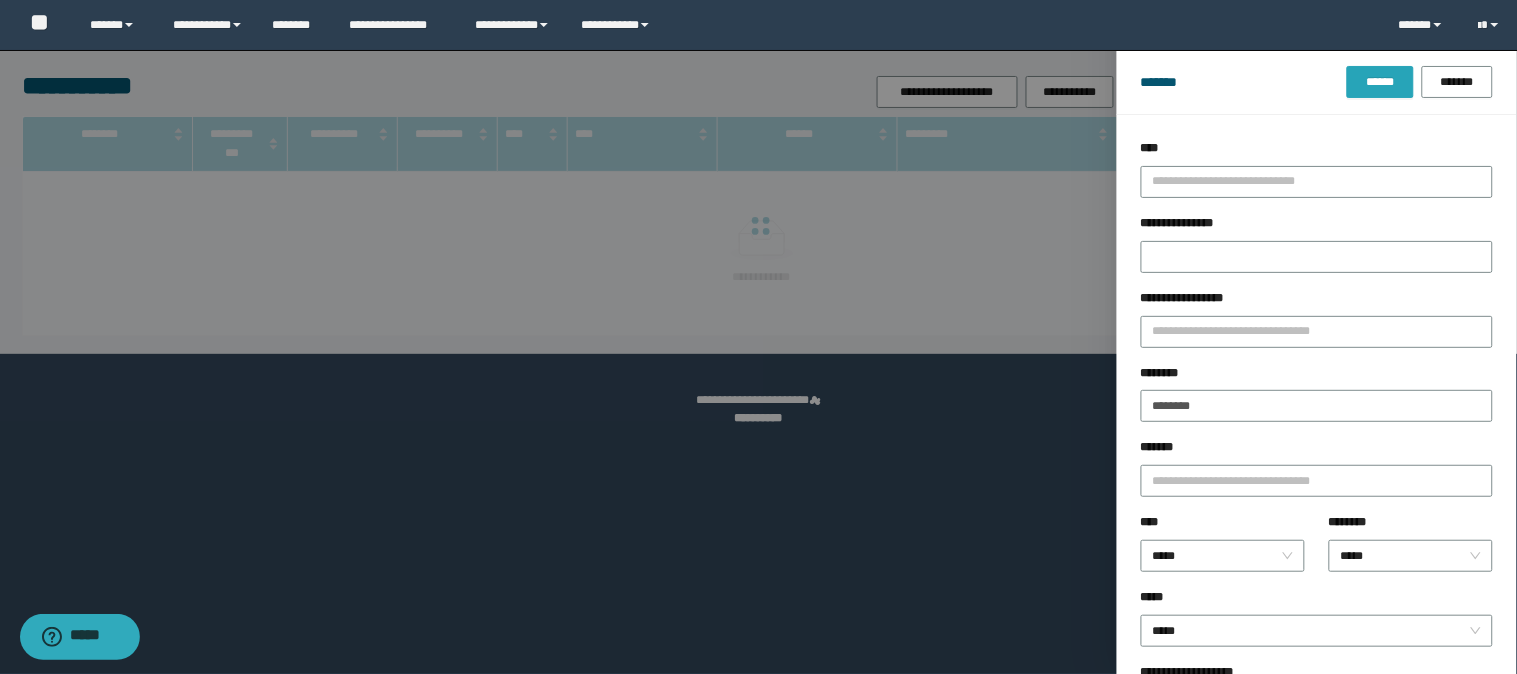 click on "******" at bounding box center (1380, 82) 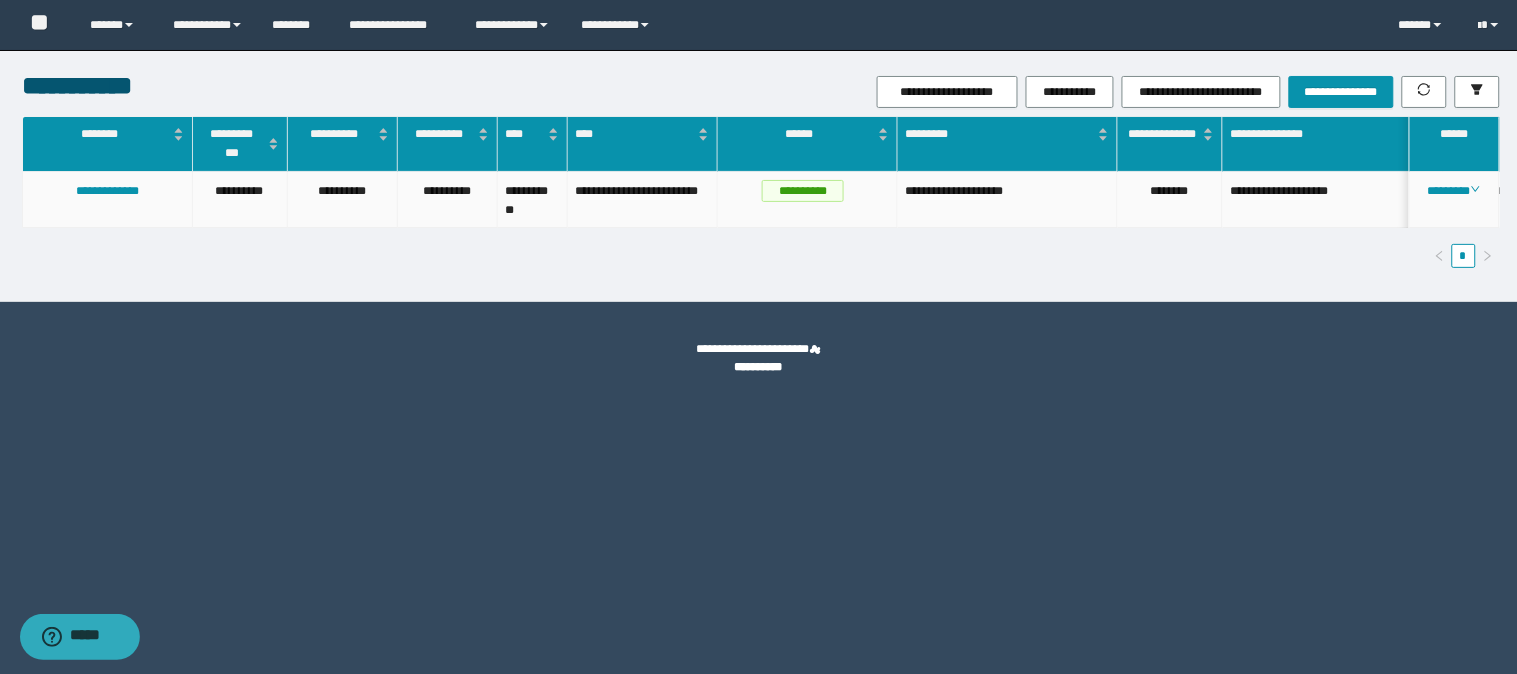 click on "********" at bounding box center [1455, 200] 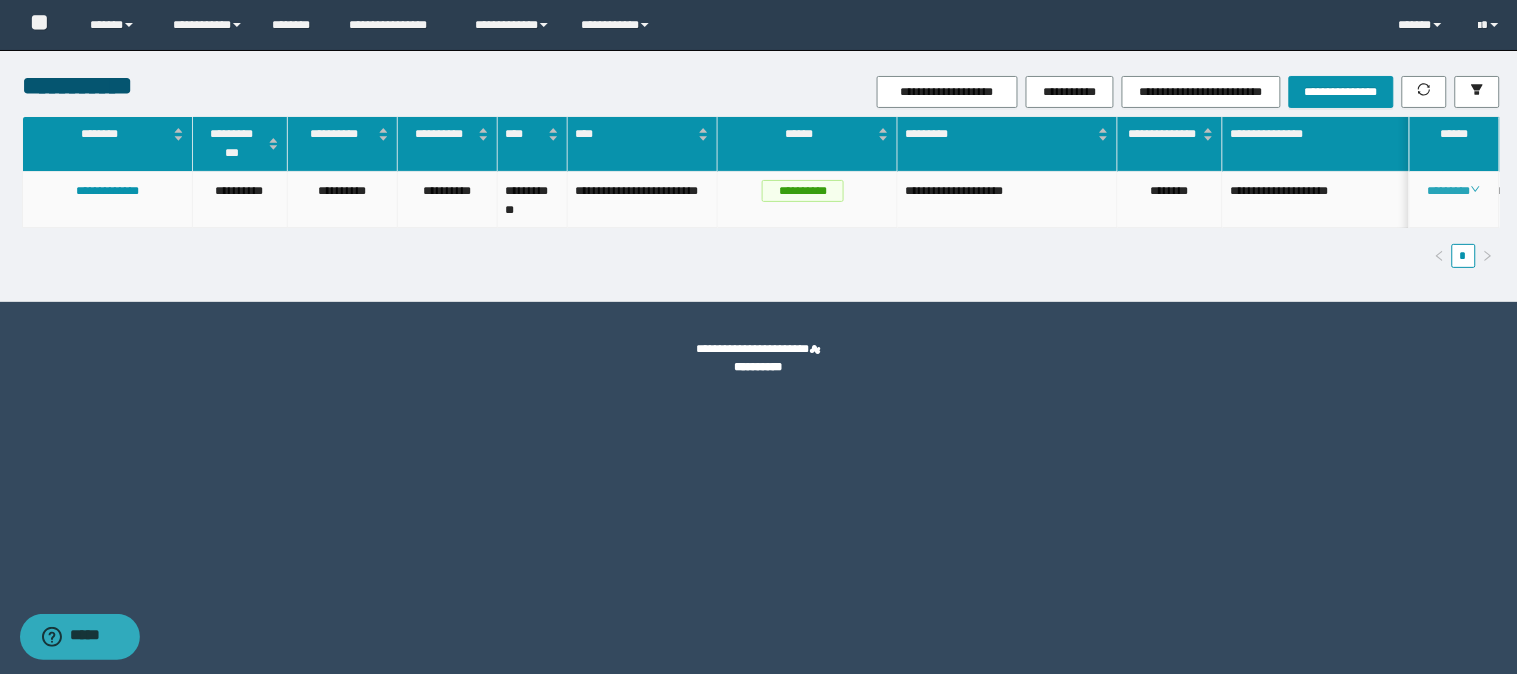 click on "********" at bounding box center (1454, 191) 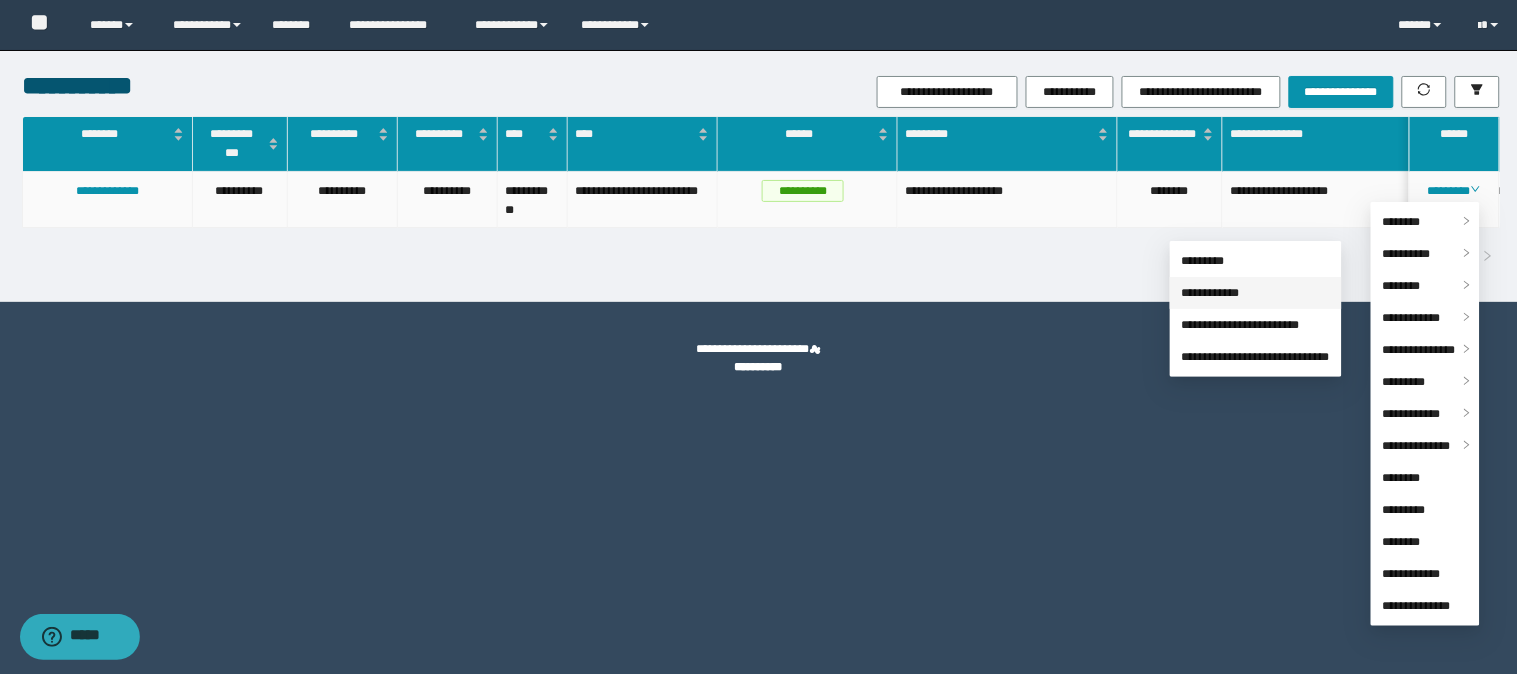 click on "**********" at bounding box center [1211, 293] 